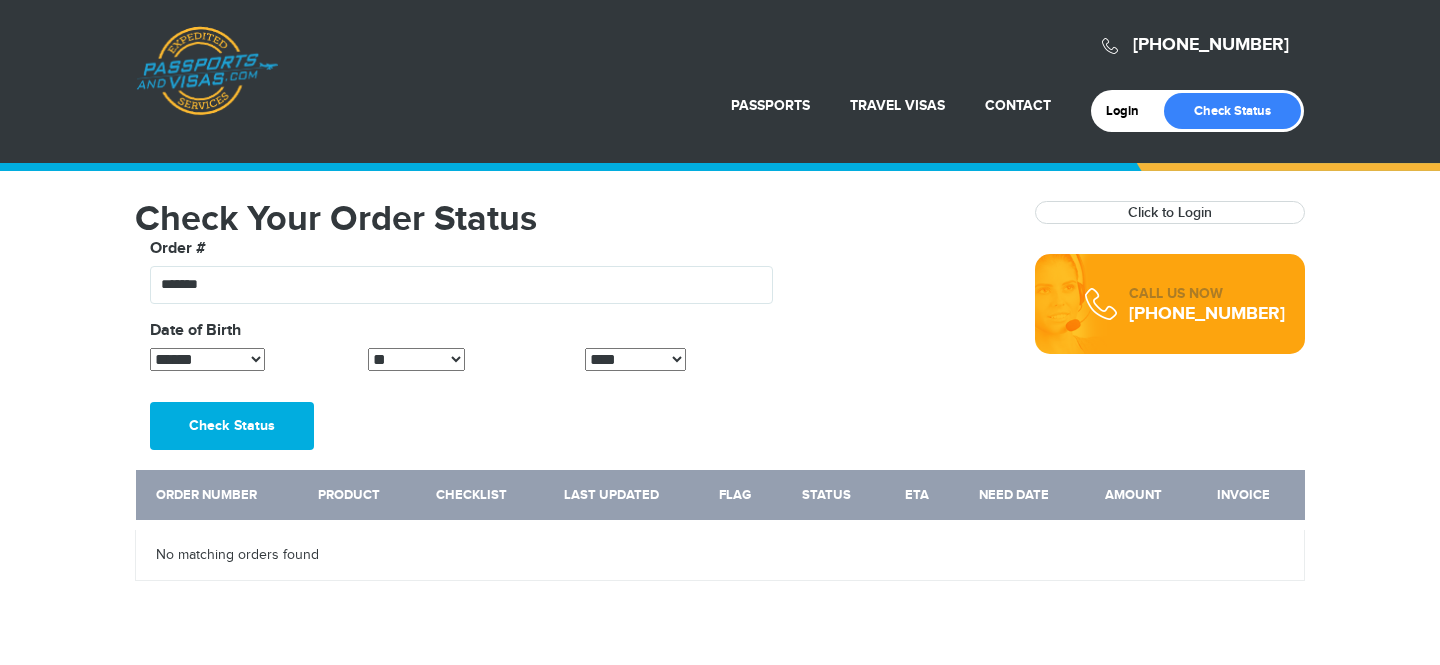 scroll, scrollTop: 0, scrollLeft: 0, axis: both 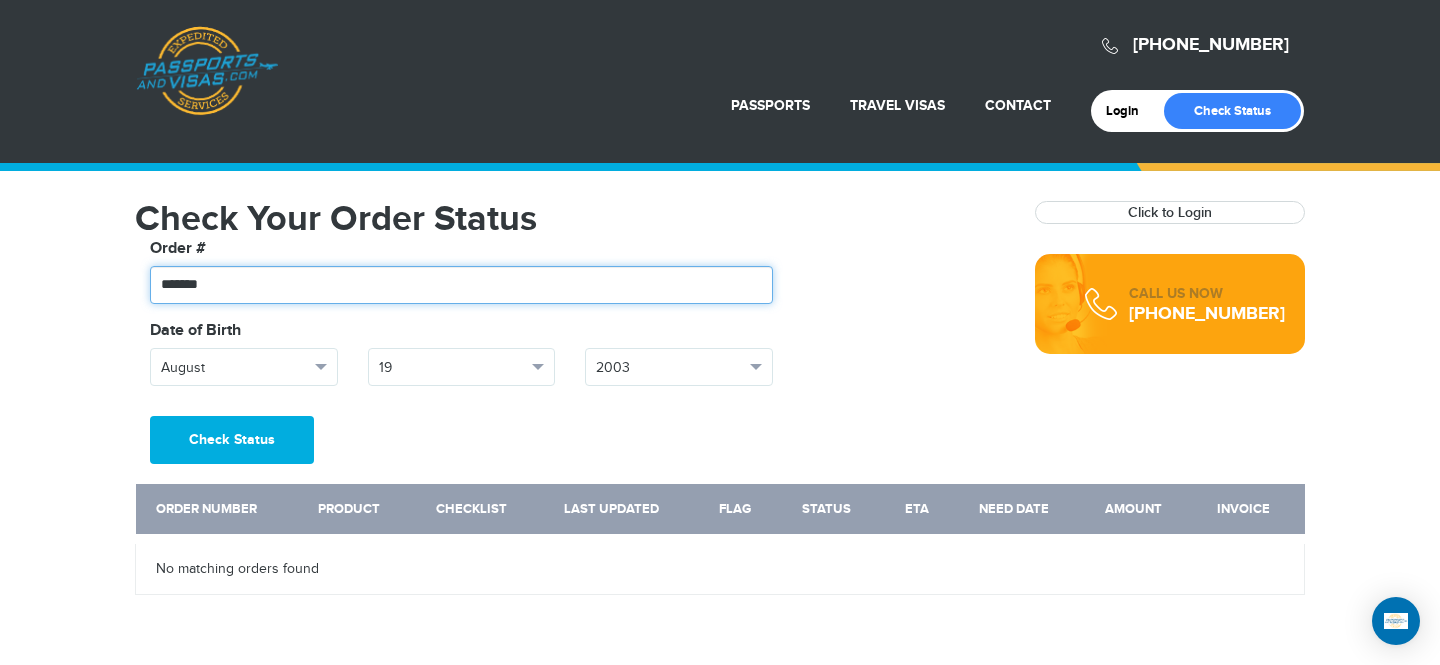 click on "*******" at bounding box center [461, 285] 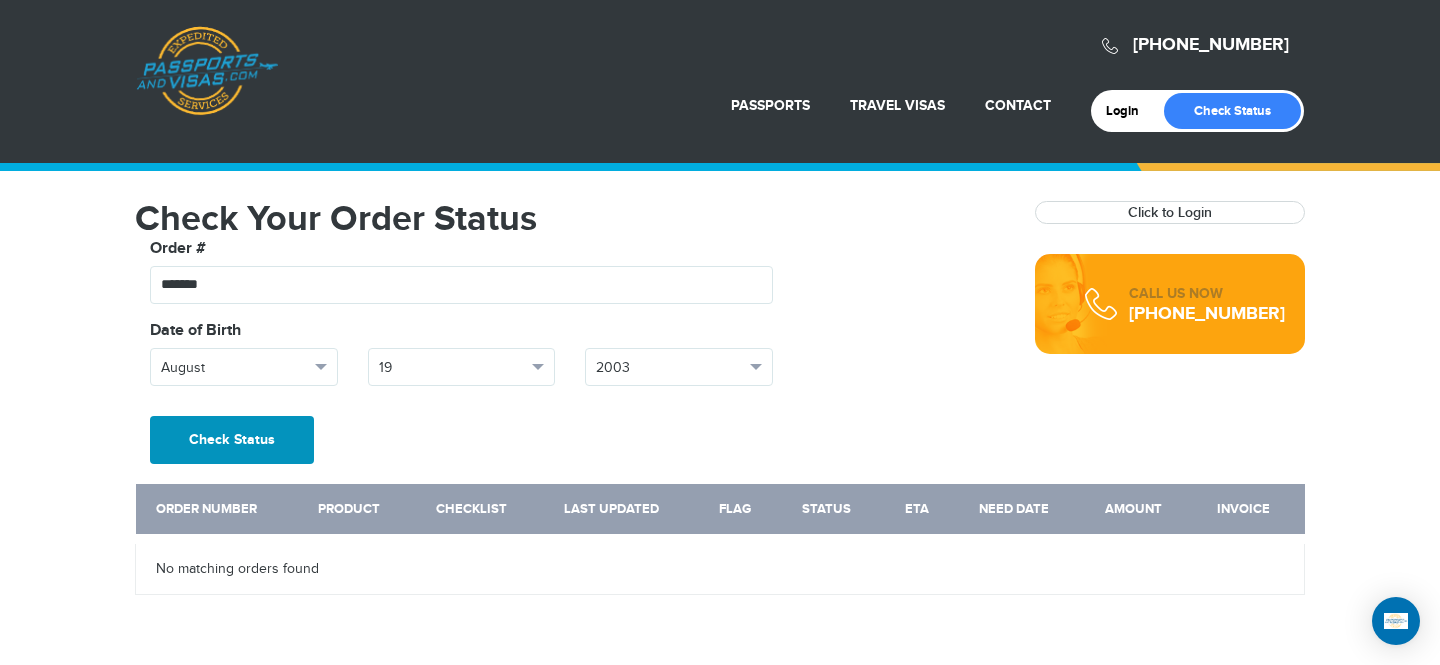 click on "Check Status" at bounding box center [232, 440] 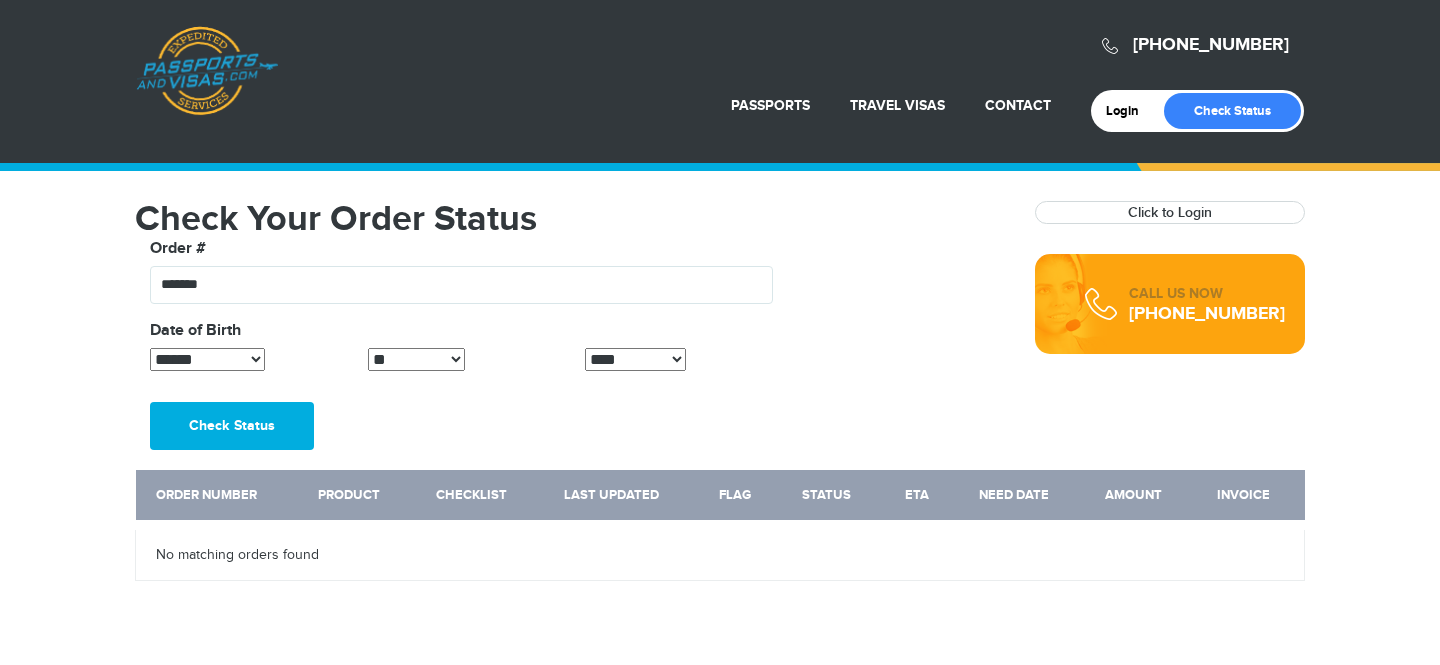 scroll, scrollTop: 0, scrollLeft: 0, axis: both 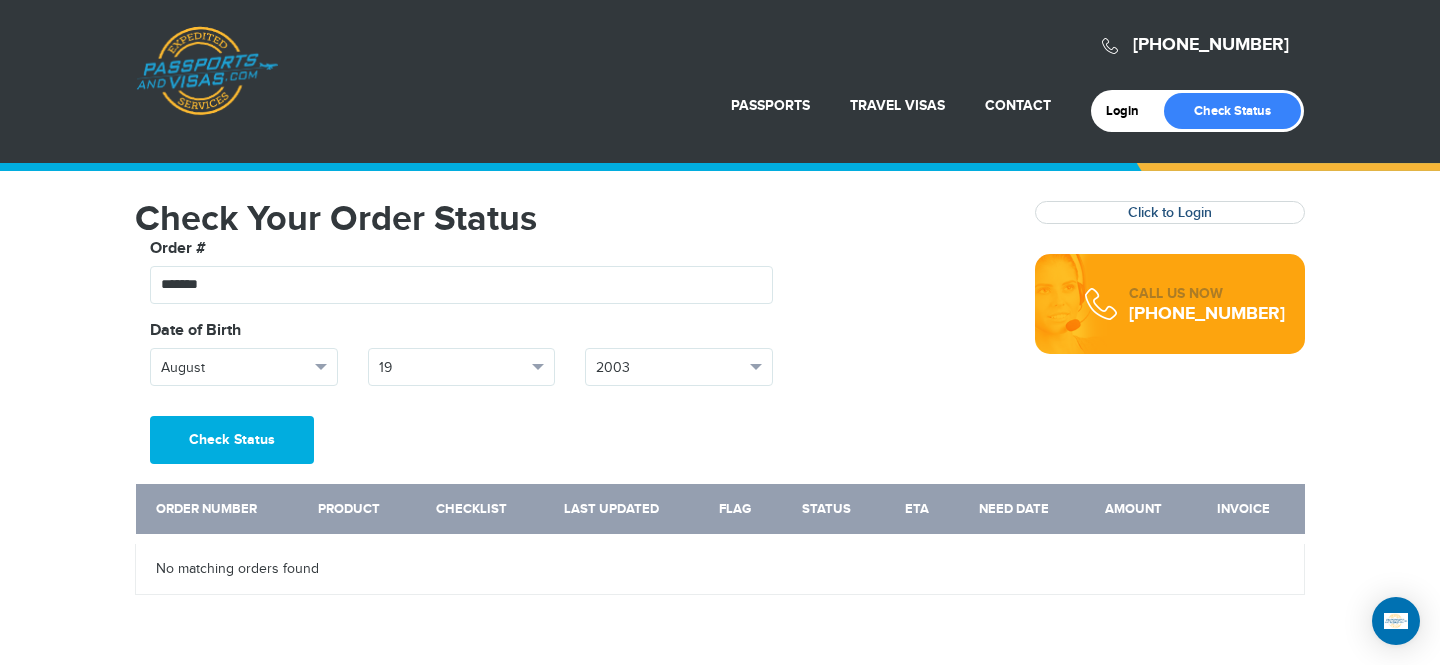 click on "Click to Login" at bounding box center [1170, 212] 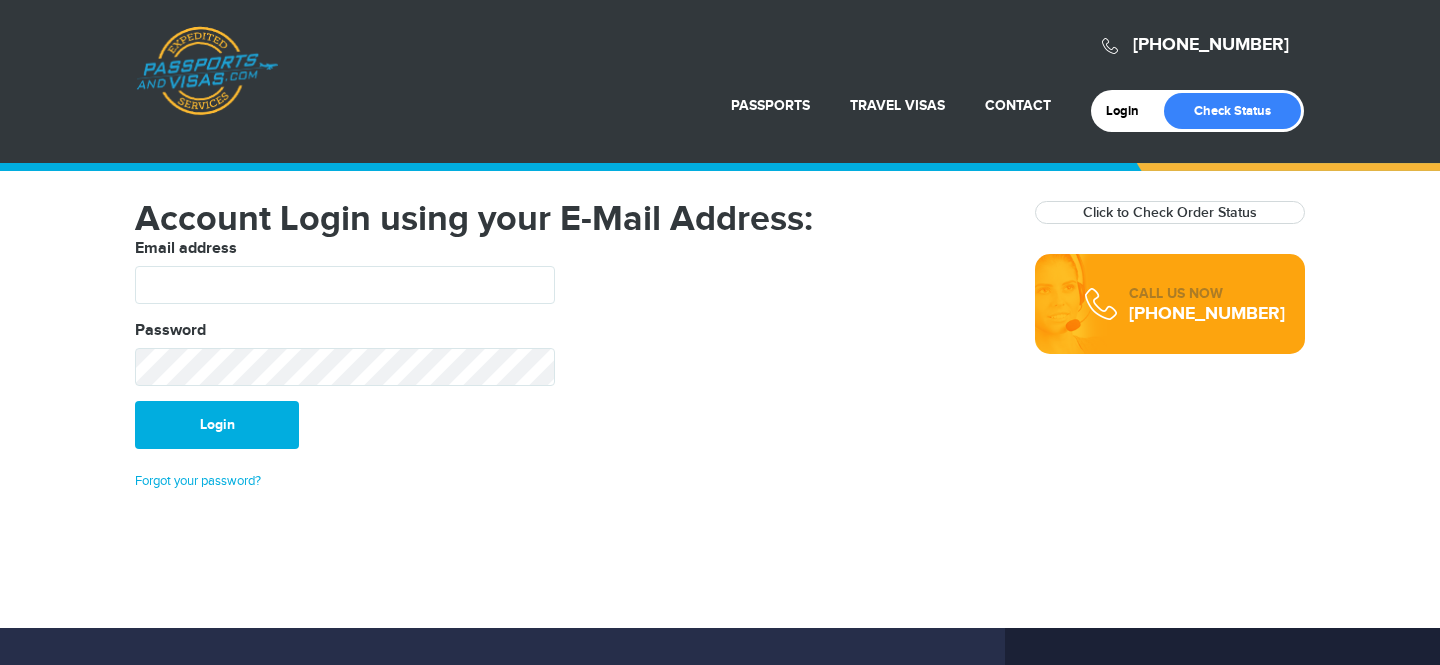 scroll, scrollTop: 0, scrollLeft: 0, axis: both 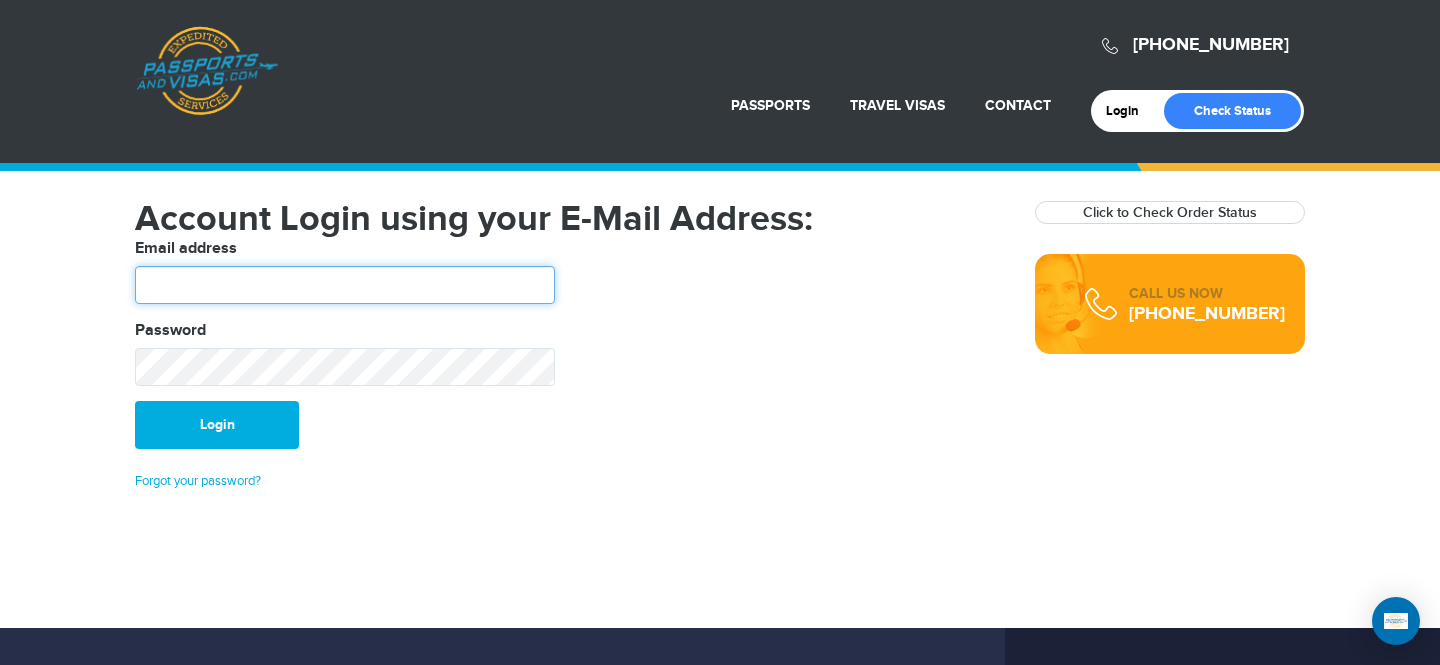 click at bounding box center (345, 285) 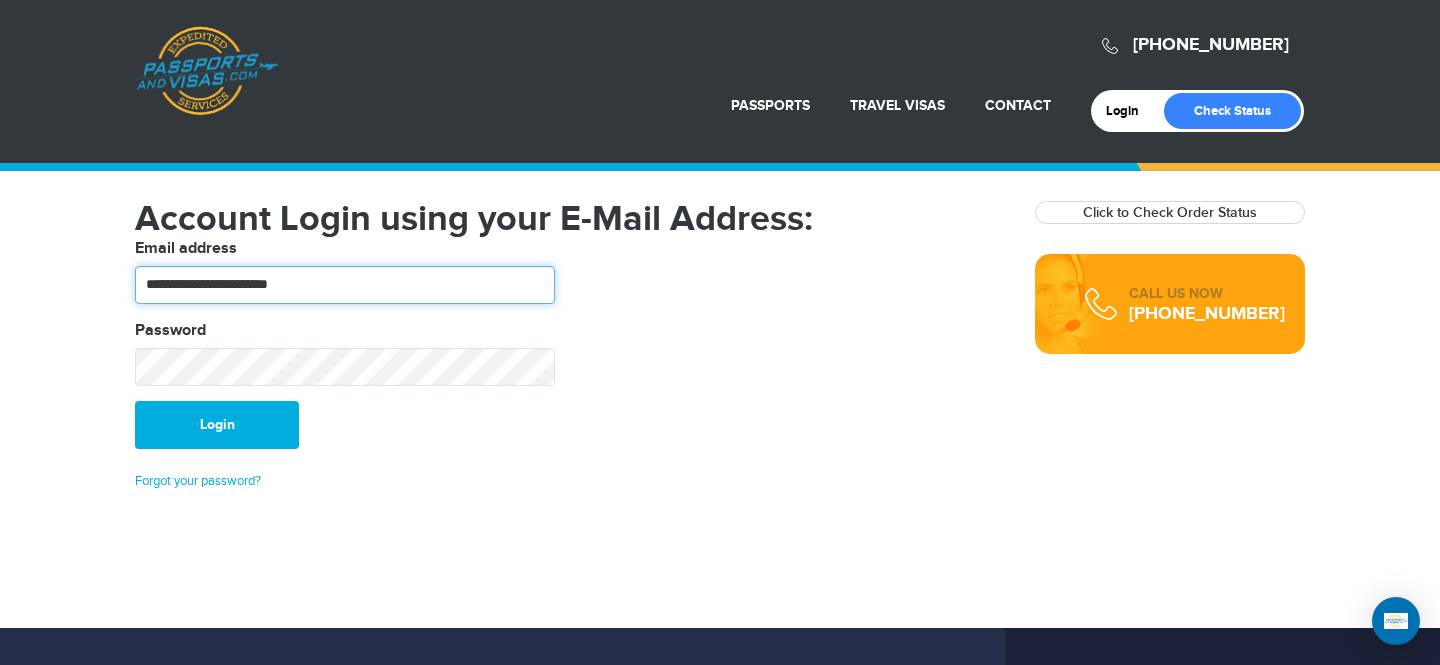type on "**********" 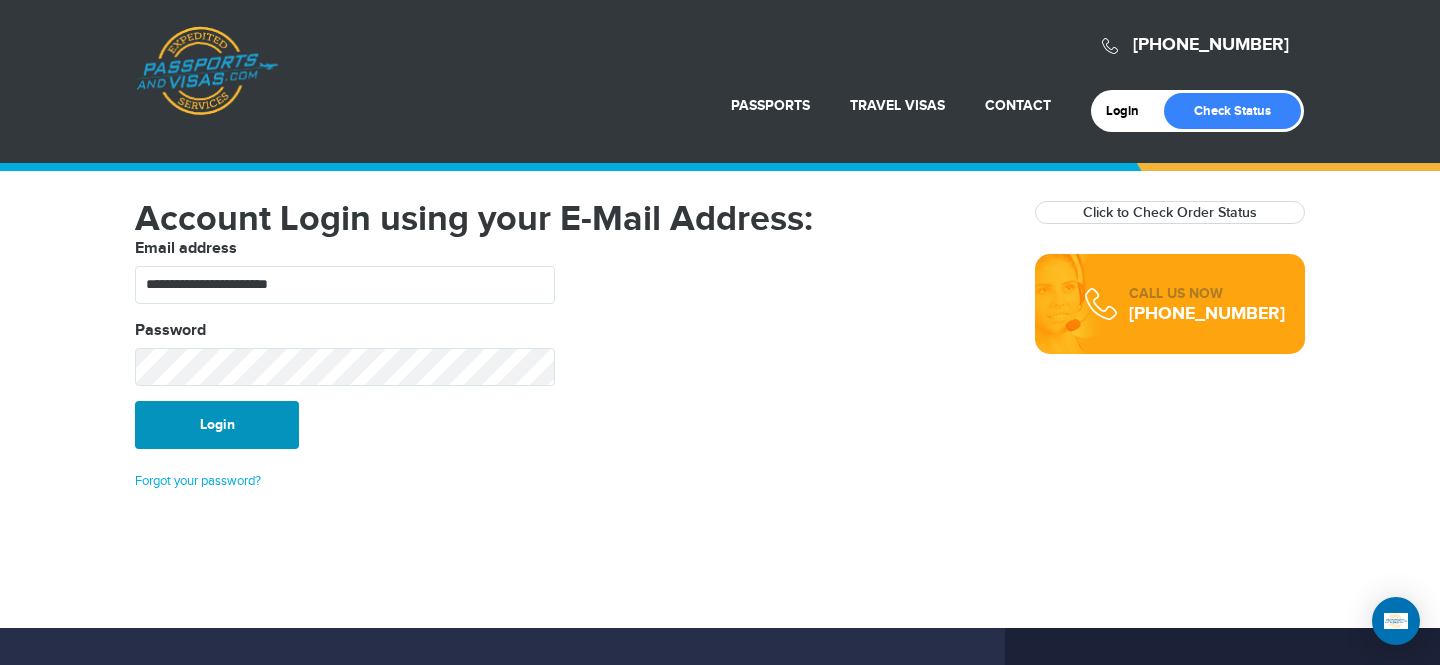 click on "Login" at bounding box center (217, 425) 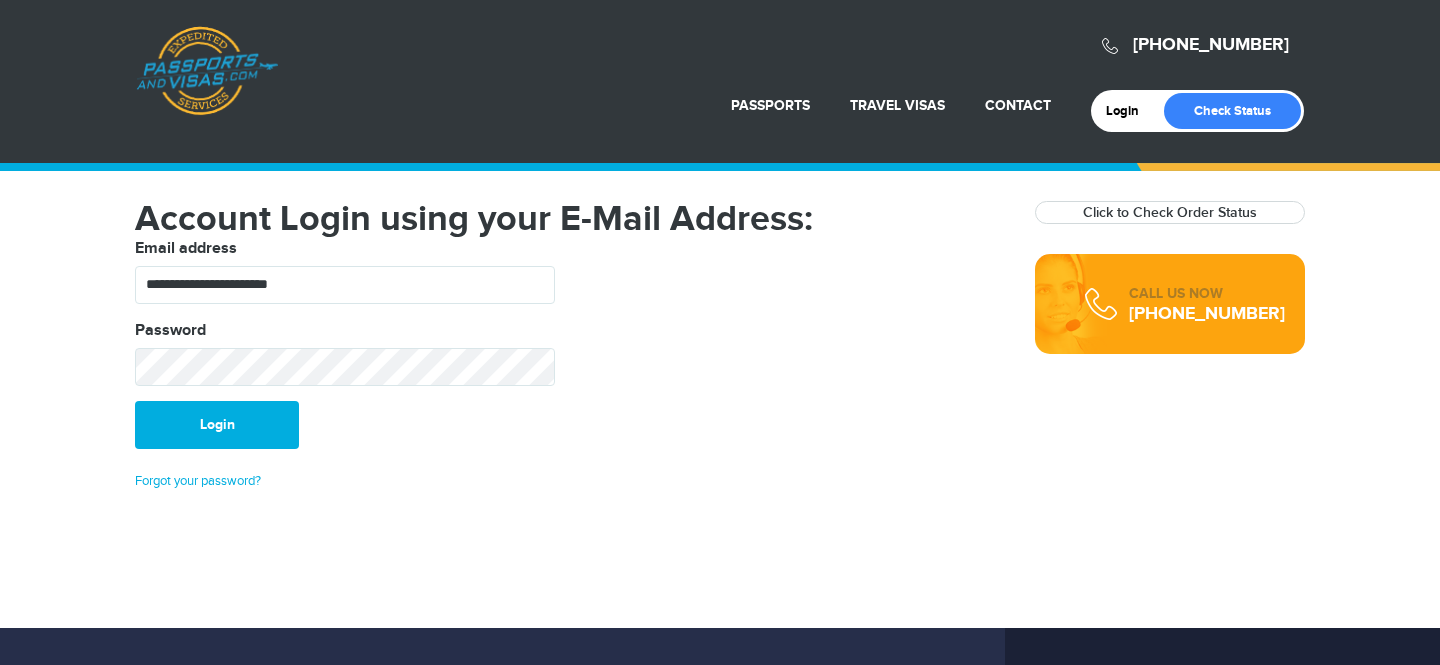 scroll, scrollTop: 0, scrollLeft: 0, axis: both 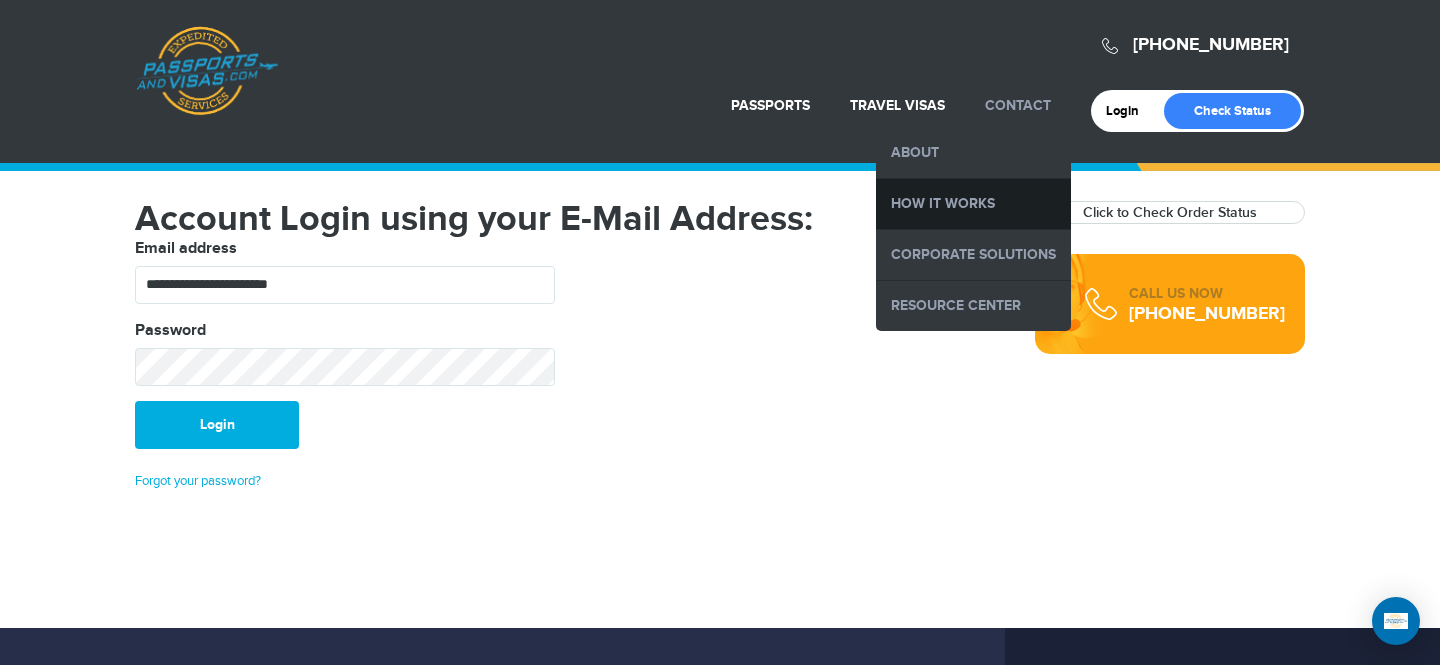 click on "How it Works" at bounding box center [973, 204] 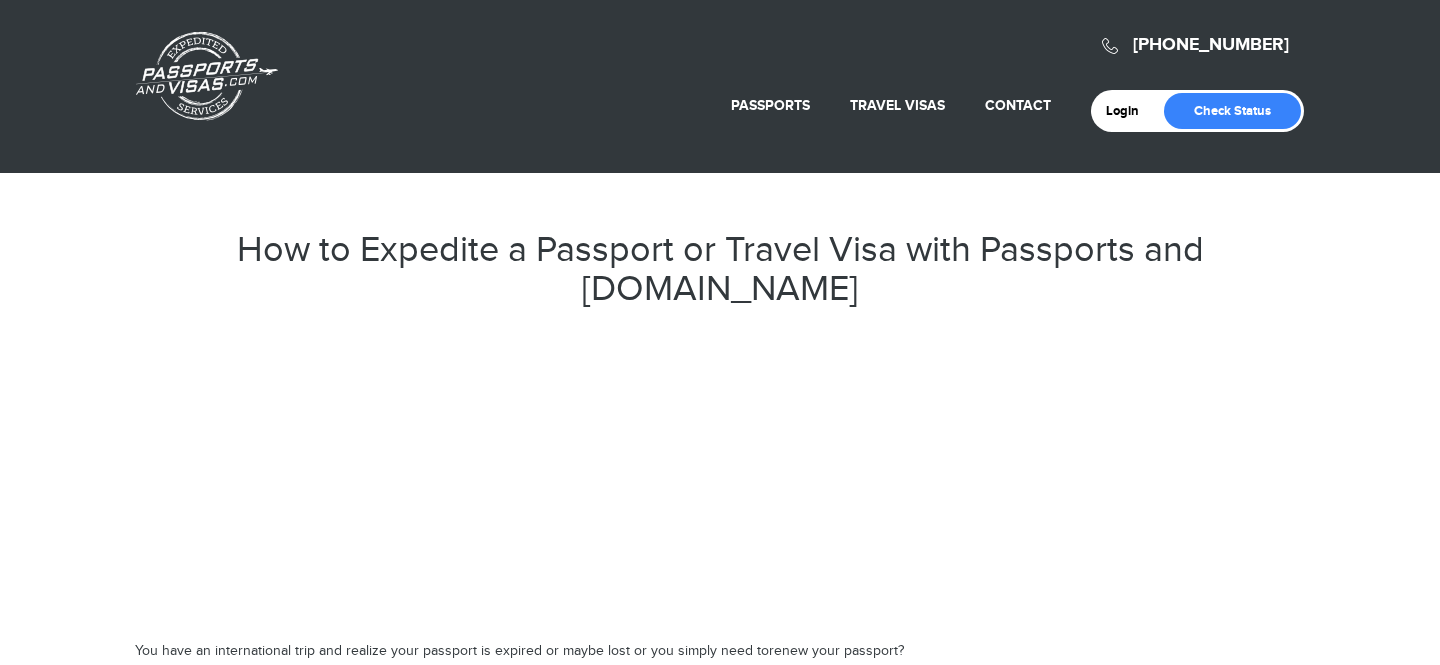 scroll, scrollTop: 0, scrollLeft: 0, axis: both 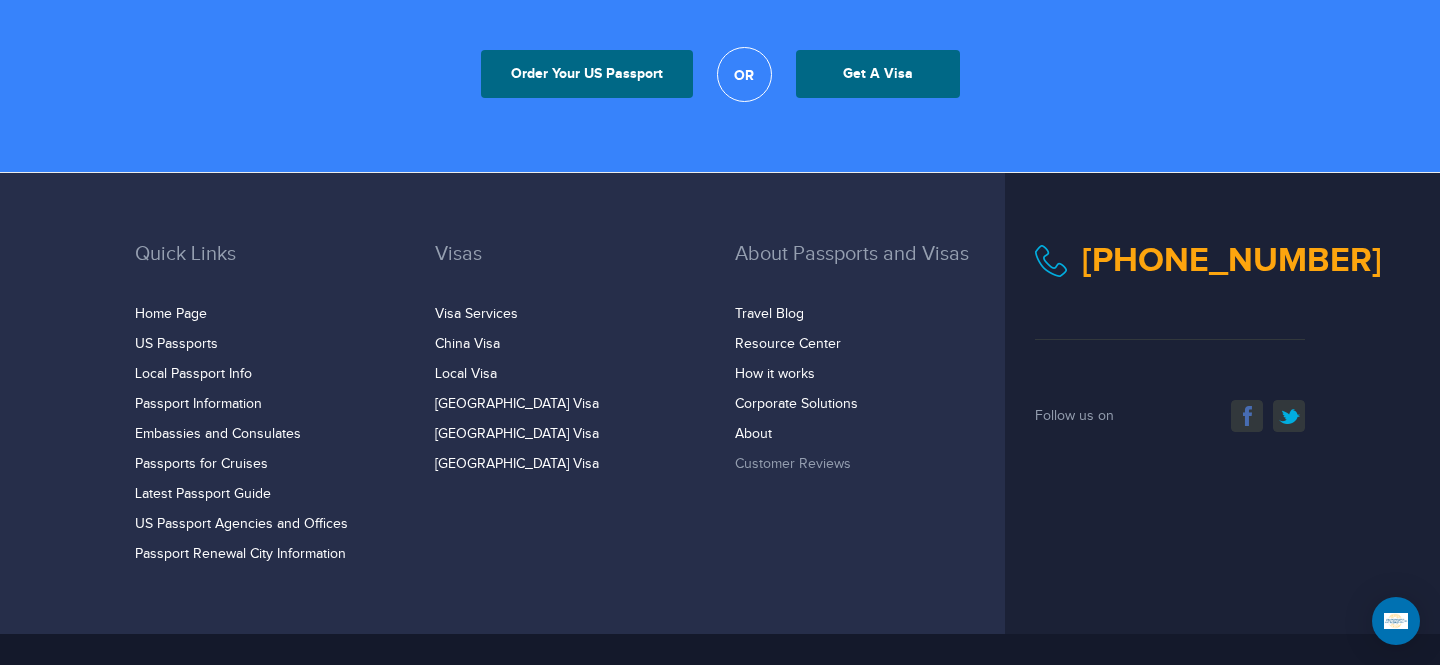 click on "Customer Reviews" at bounding box center (793, 464) 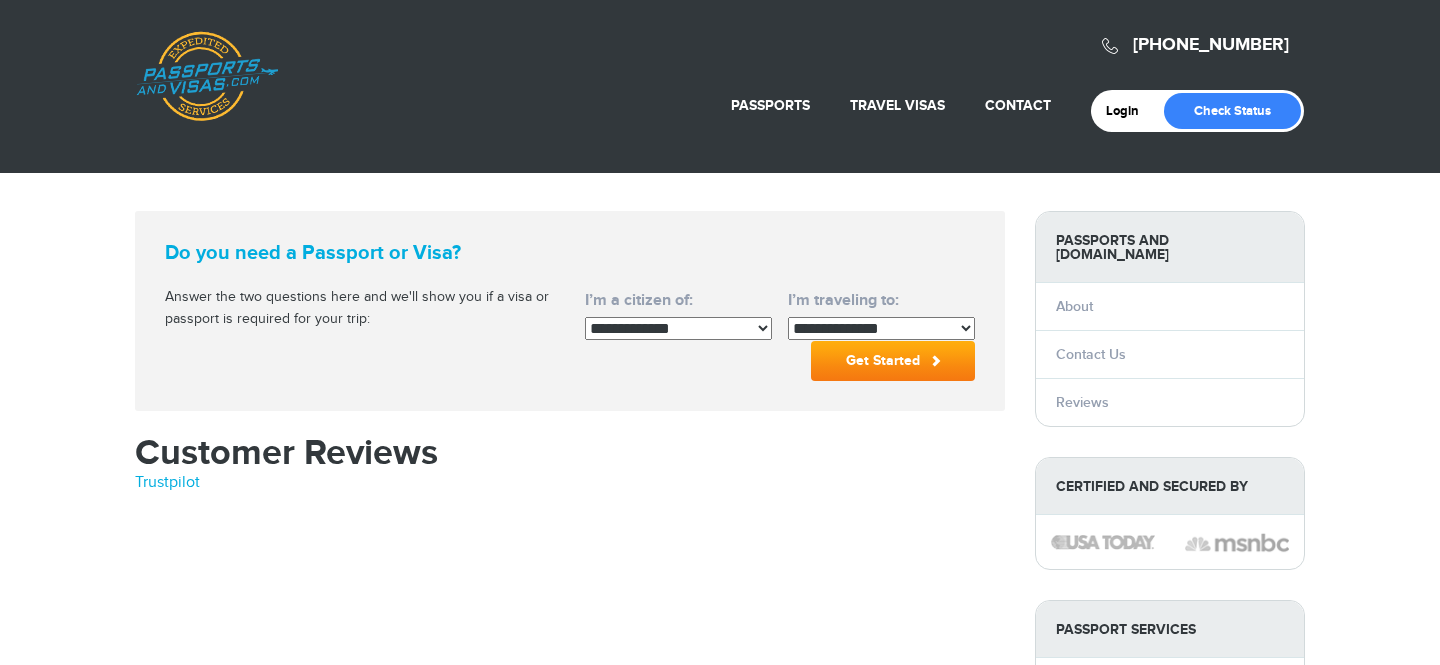 scroll, scrollTop: 0, scrollLeft: 0, axis: both 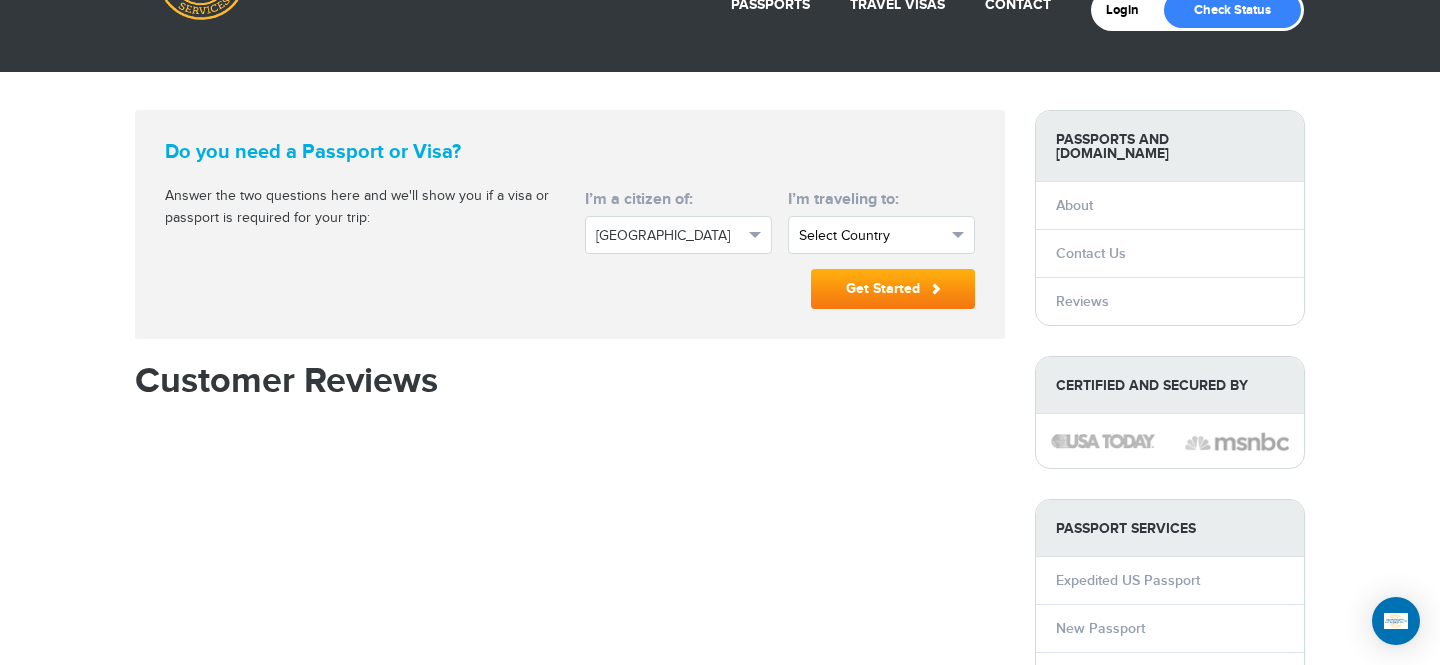 click on "Select Country" at bounding box center (872, 236) 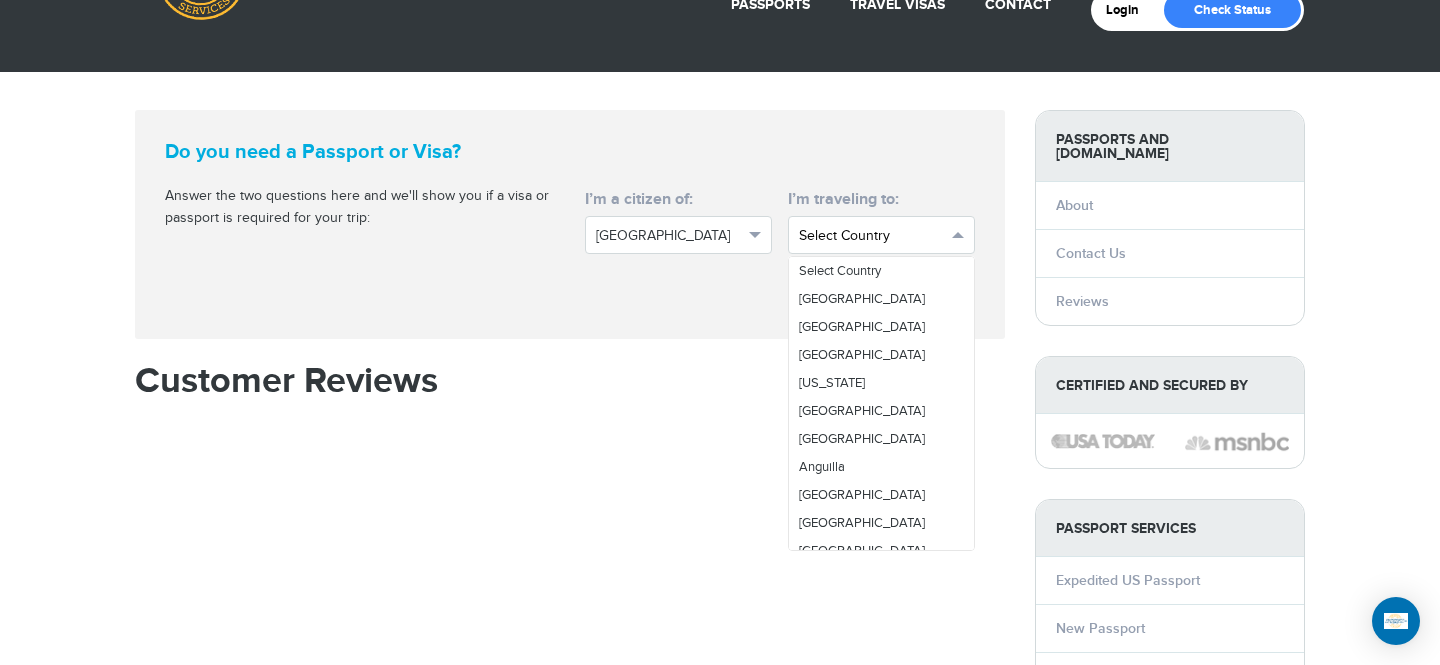 click on "Select Country" at bounding box center [872, 236] 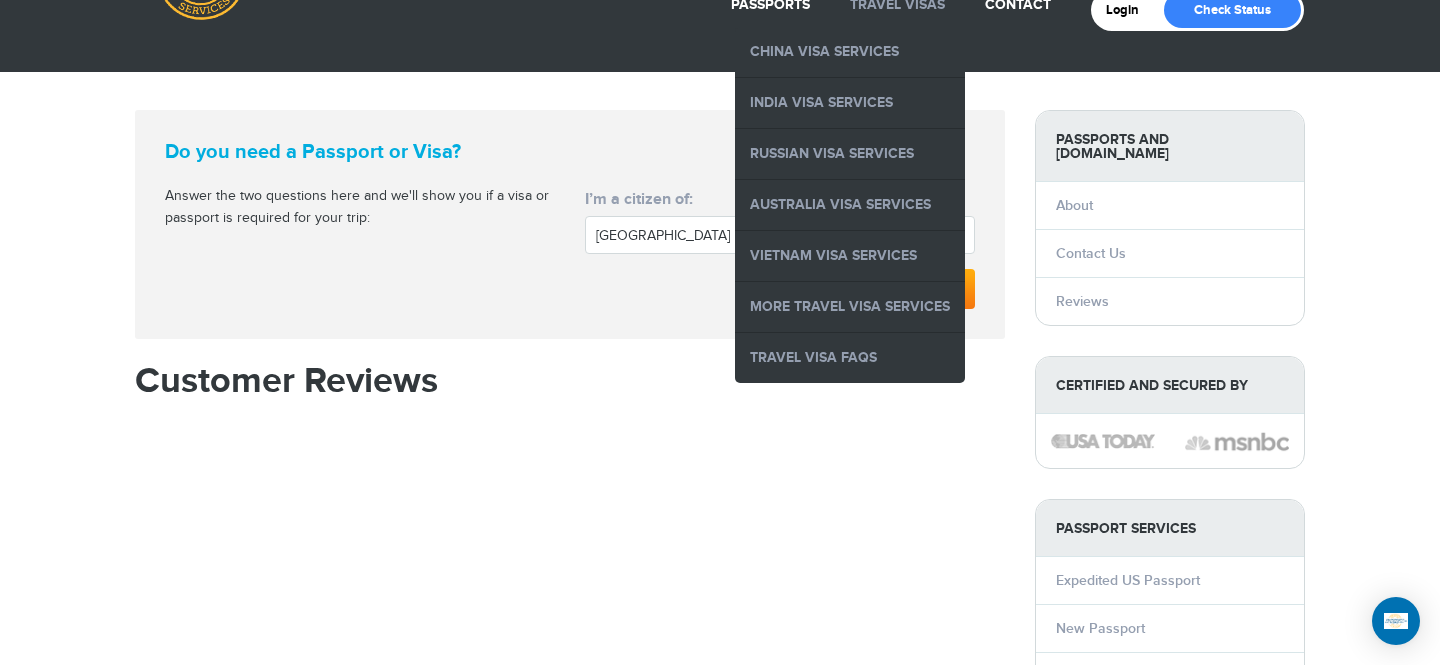 click on "Travel Visas" at bounding box center [897, 4] 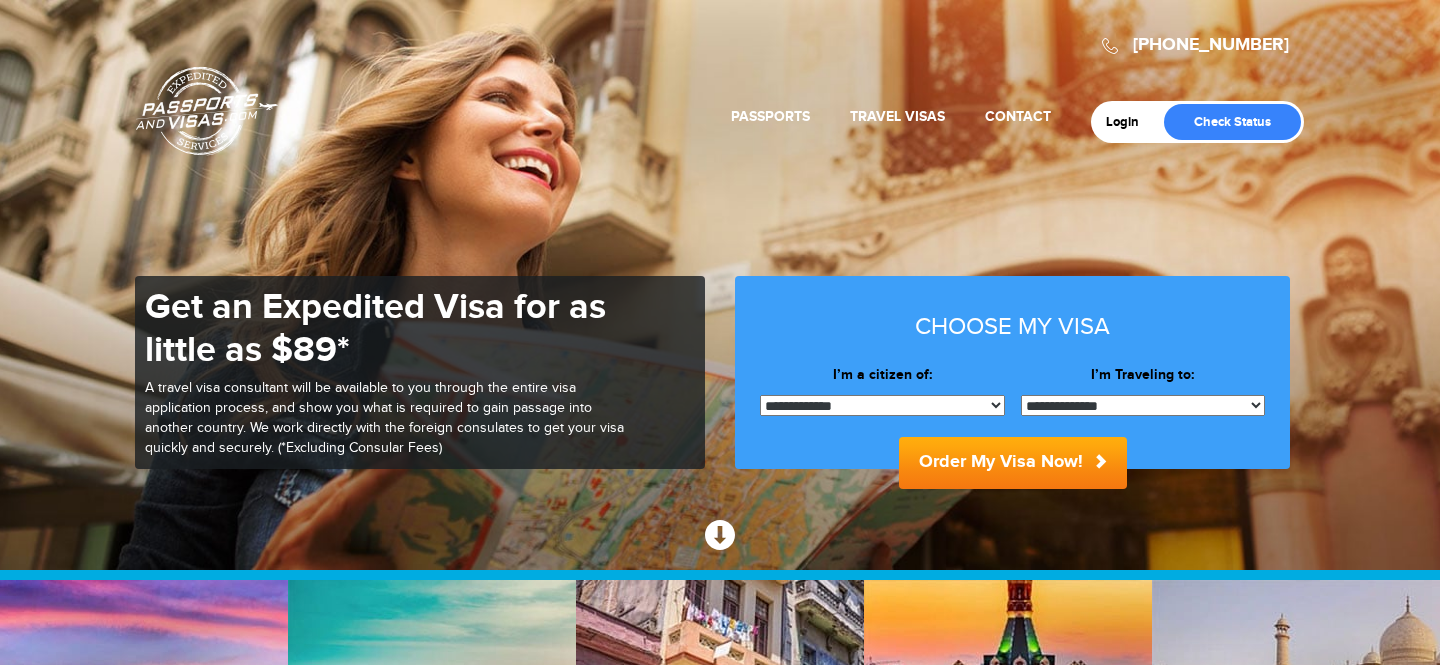 scroll, scrollTop: 0, scrollLeft: 0, axis: both 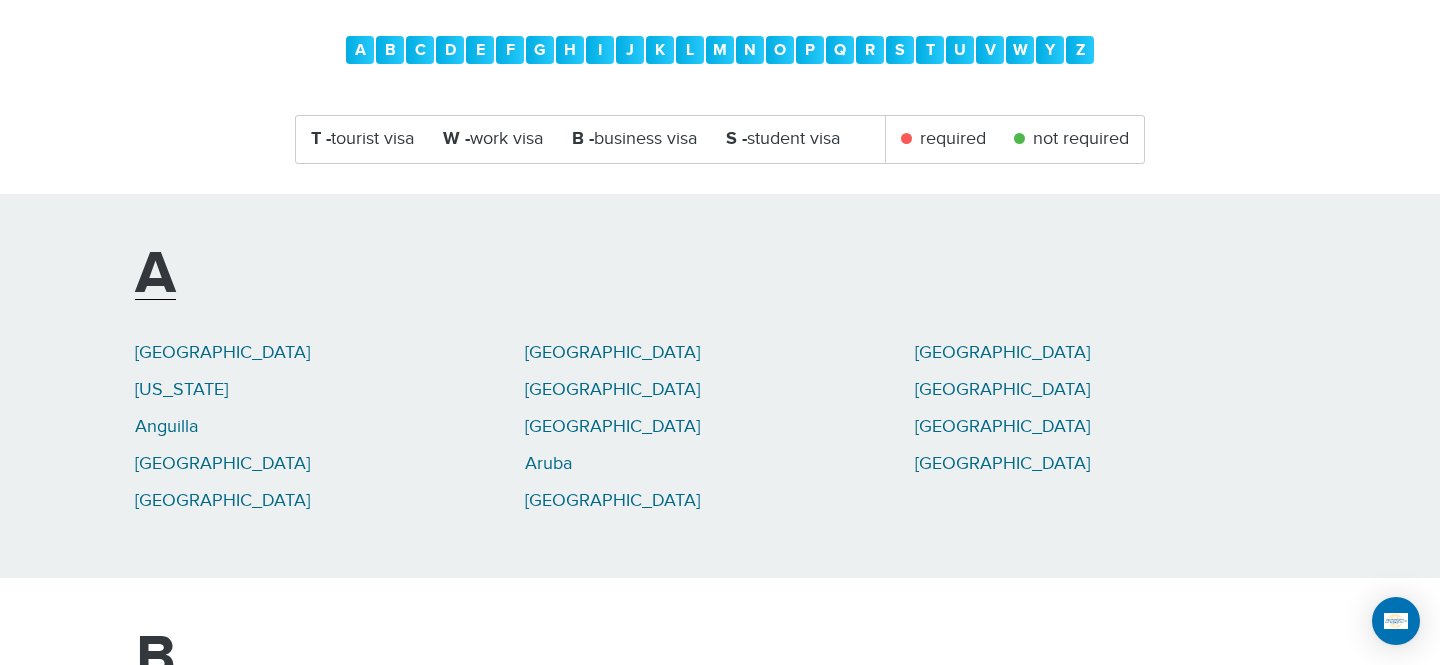 click on "S -" at bounding box center [736, 139] 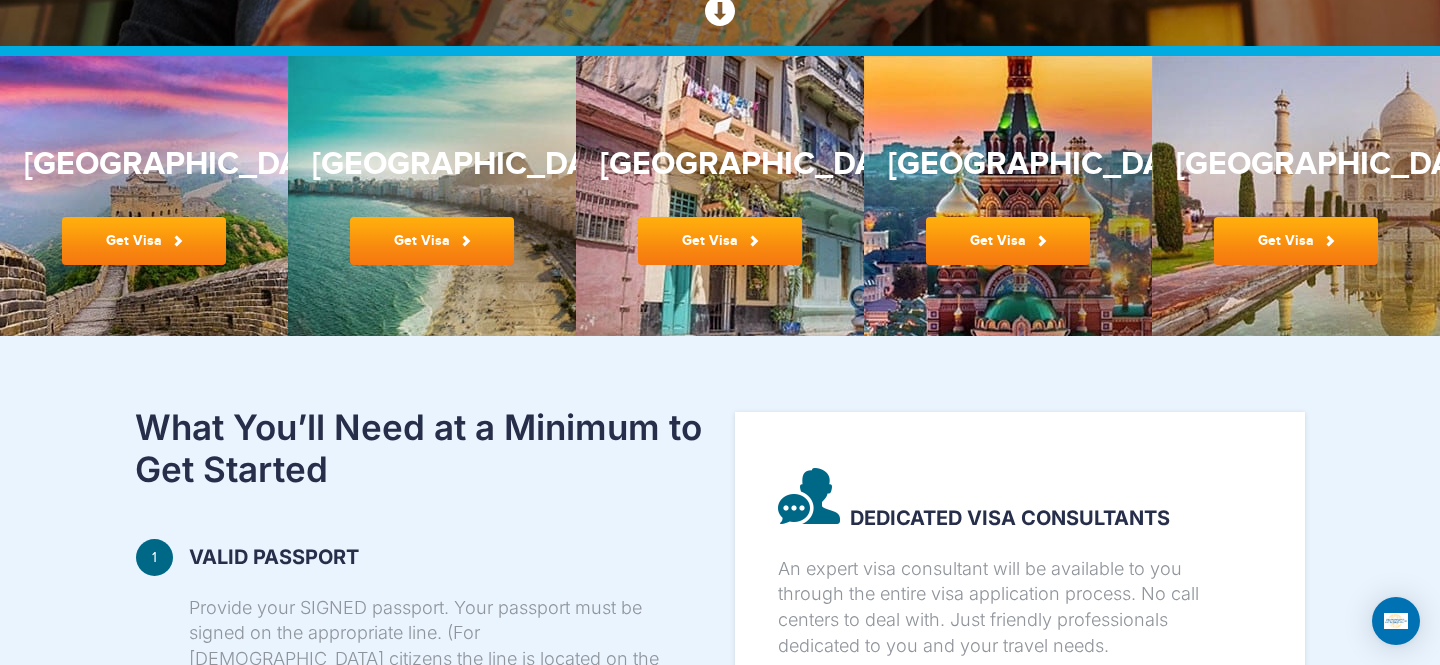 scroll, scrollTop: 521, scrollLeft: 0, axis: vertical 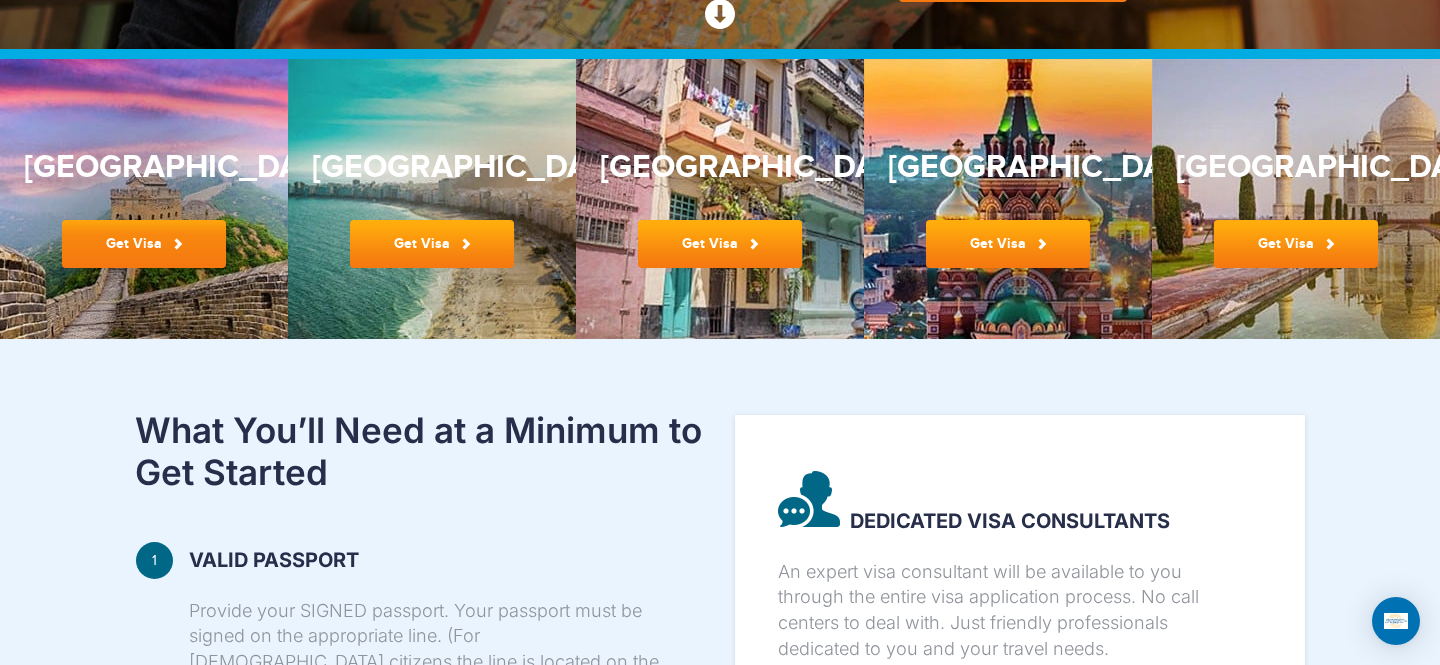 click on "Get Visa" at bounding box center (144, 244) 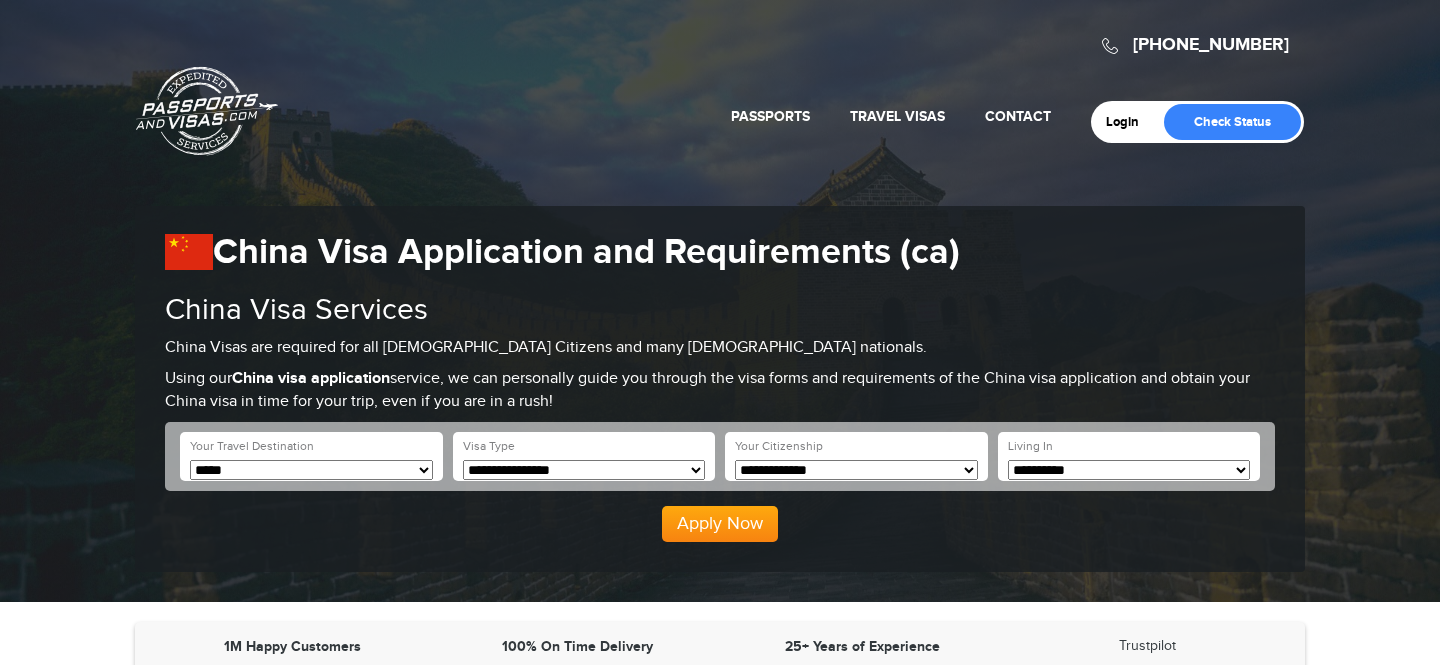 scroll, scrollTop: 0, scrollLeft: 0, axis: both 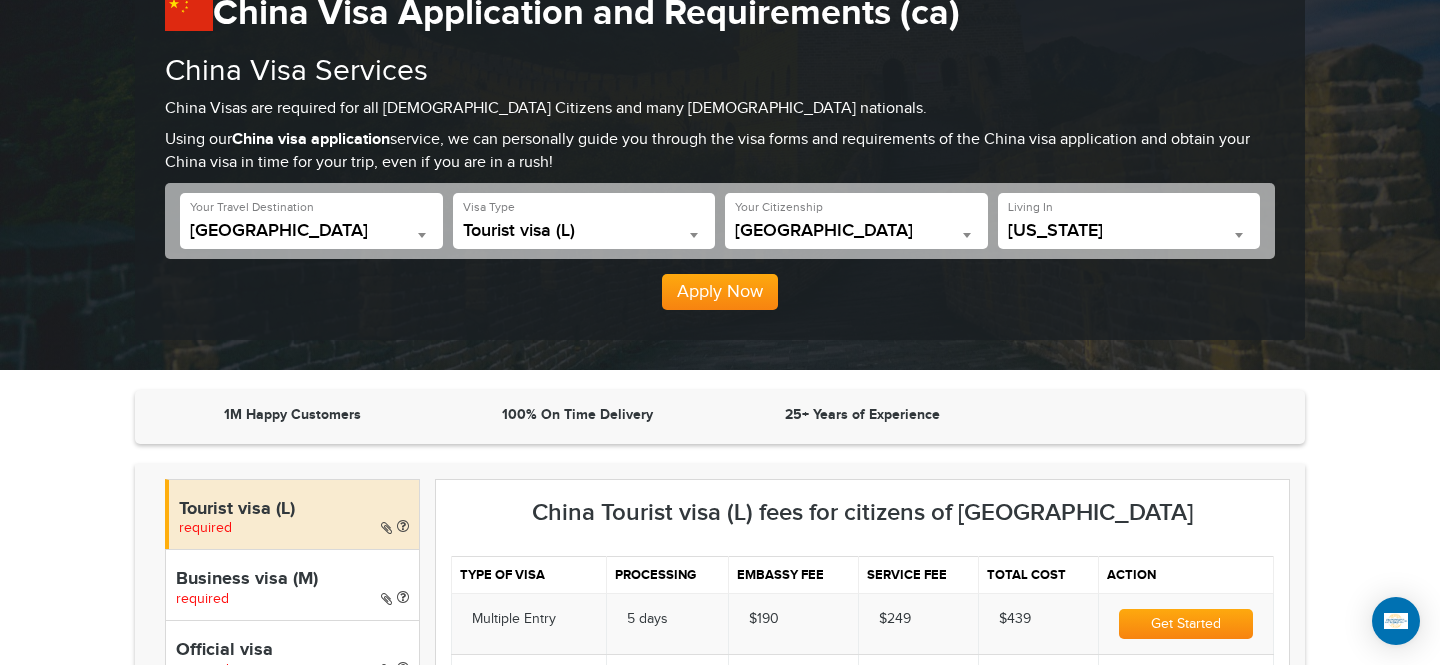 click on "Tourist visa (L)" at bounding box center [584, 231] 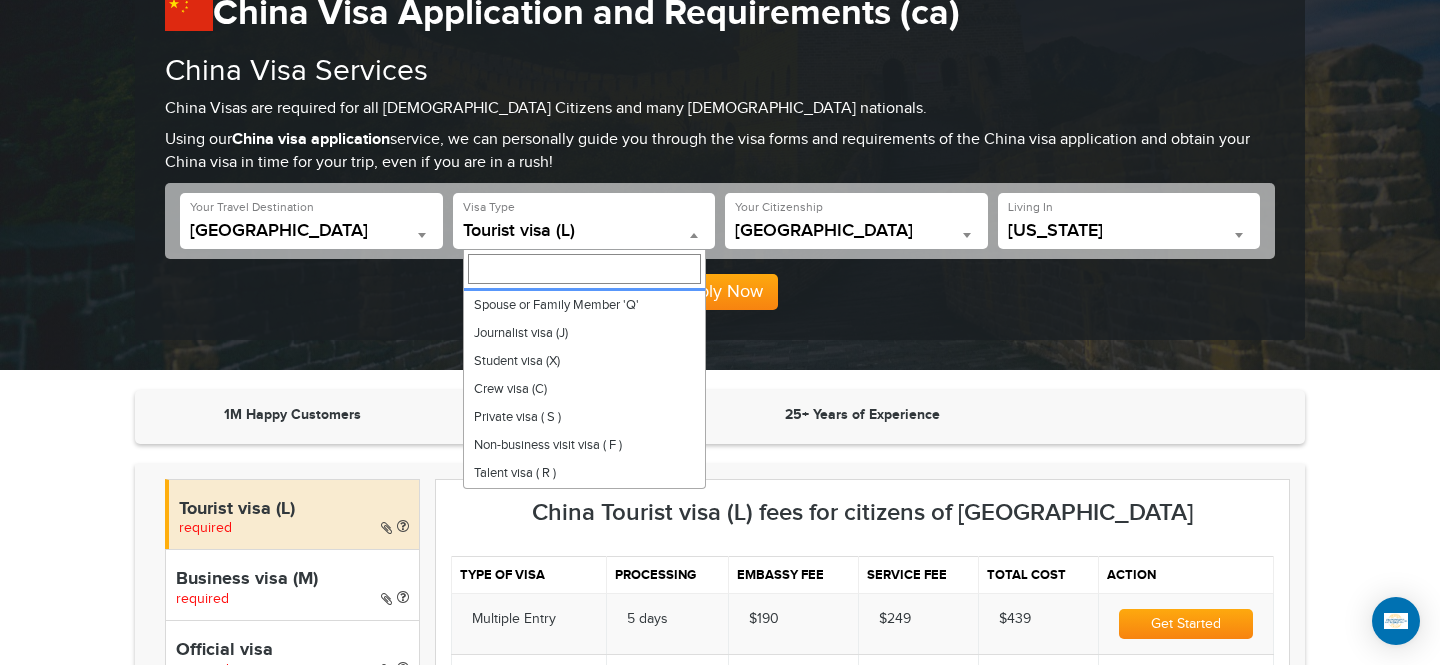 scroll, scrollTop: 110, scrollLeft: 0, axis: vertical 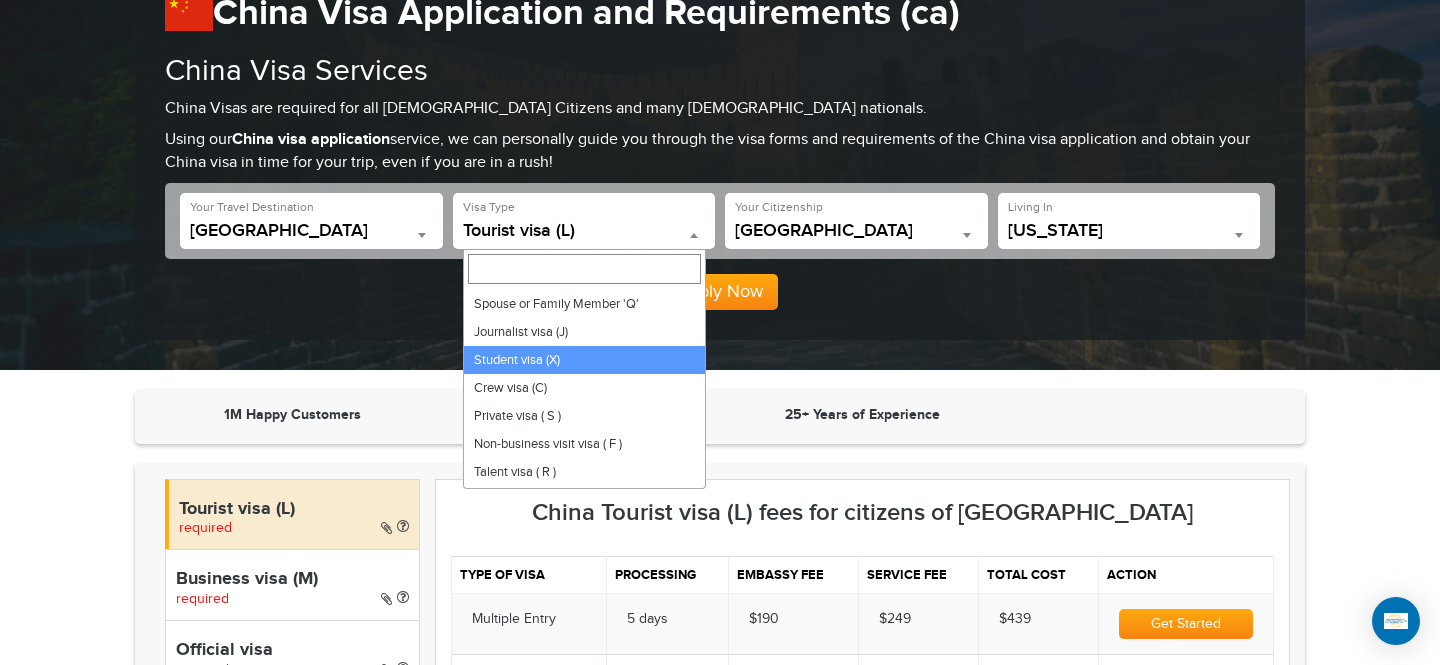 select on "*****" 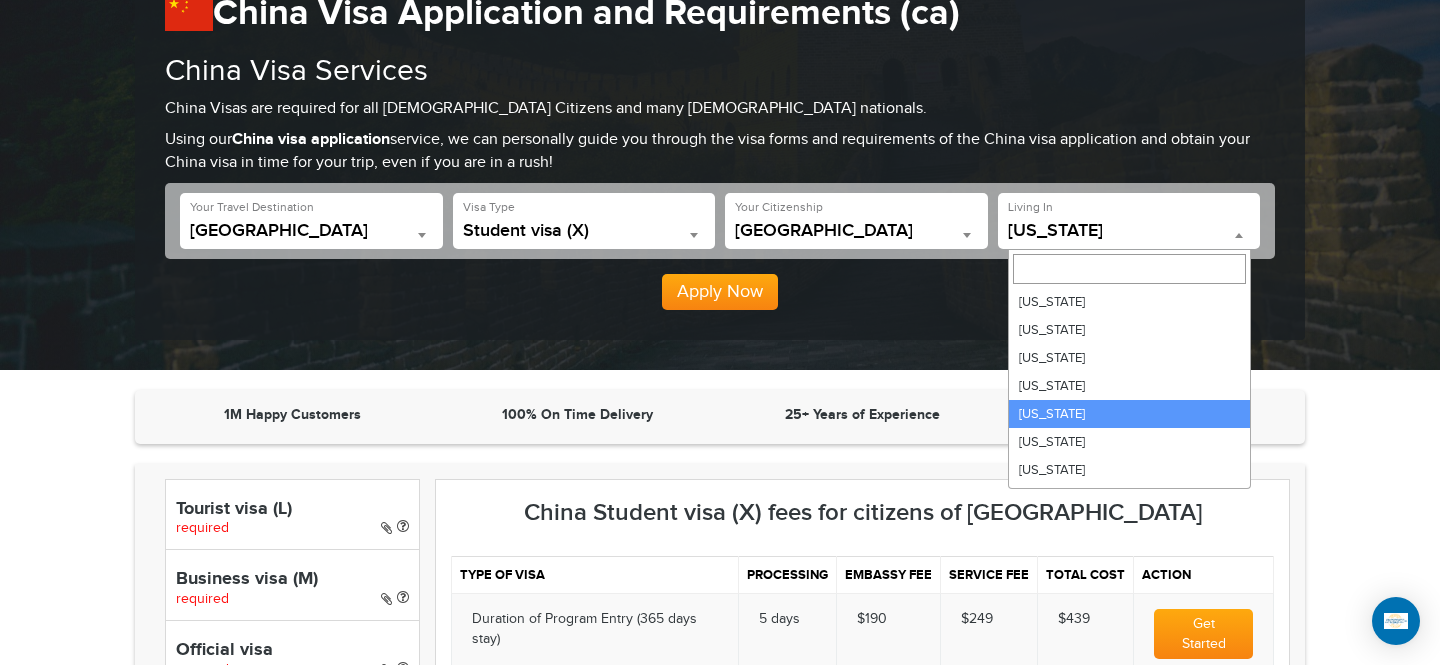 click on "California" at bounding box center (1129, 235) 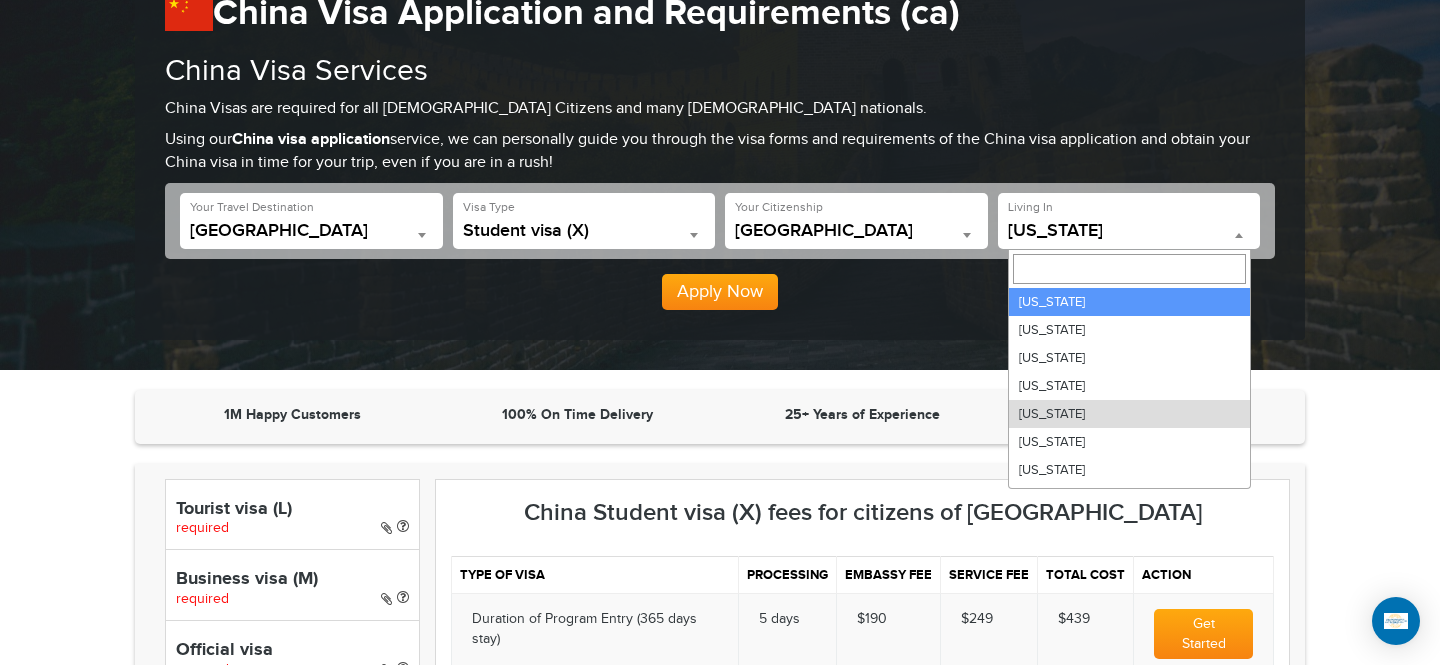 type on "*" 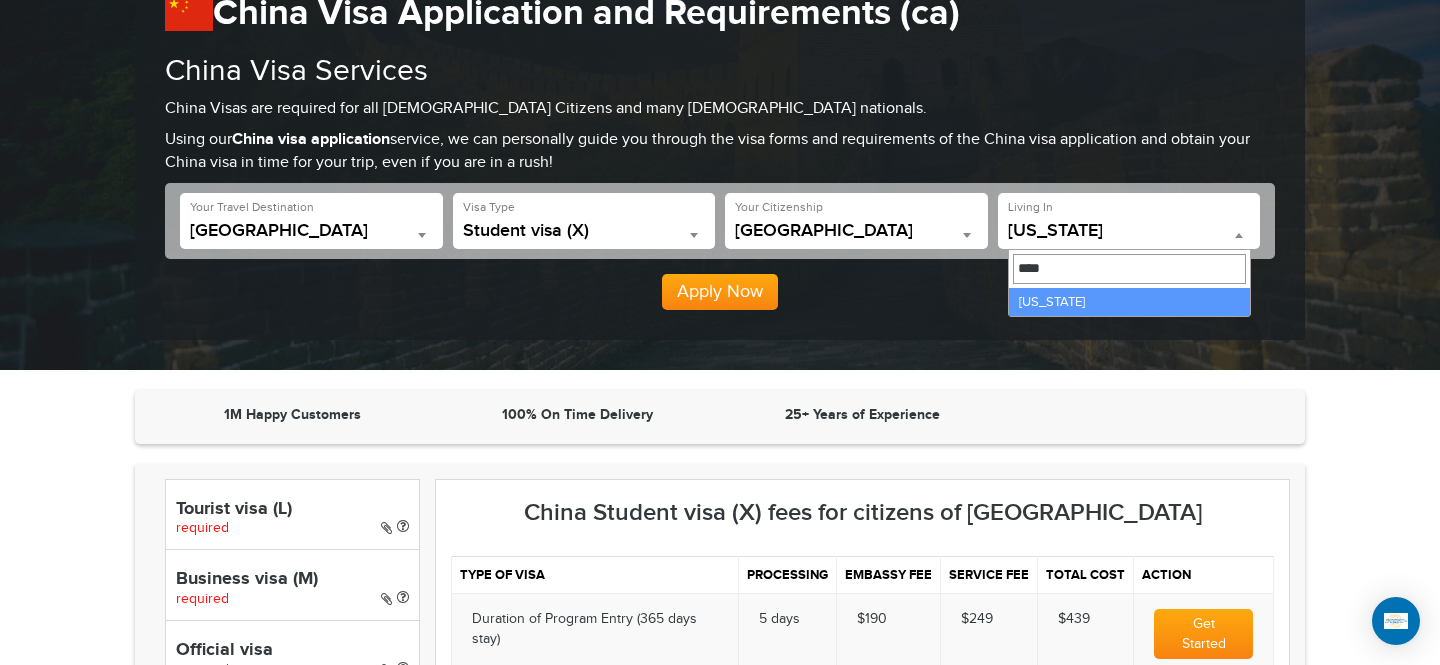 type on "****" 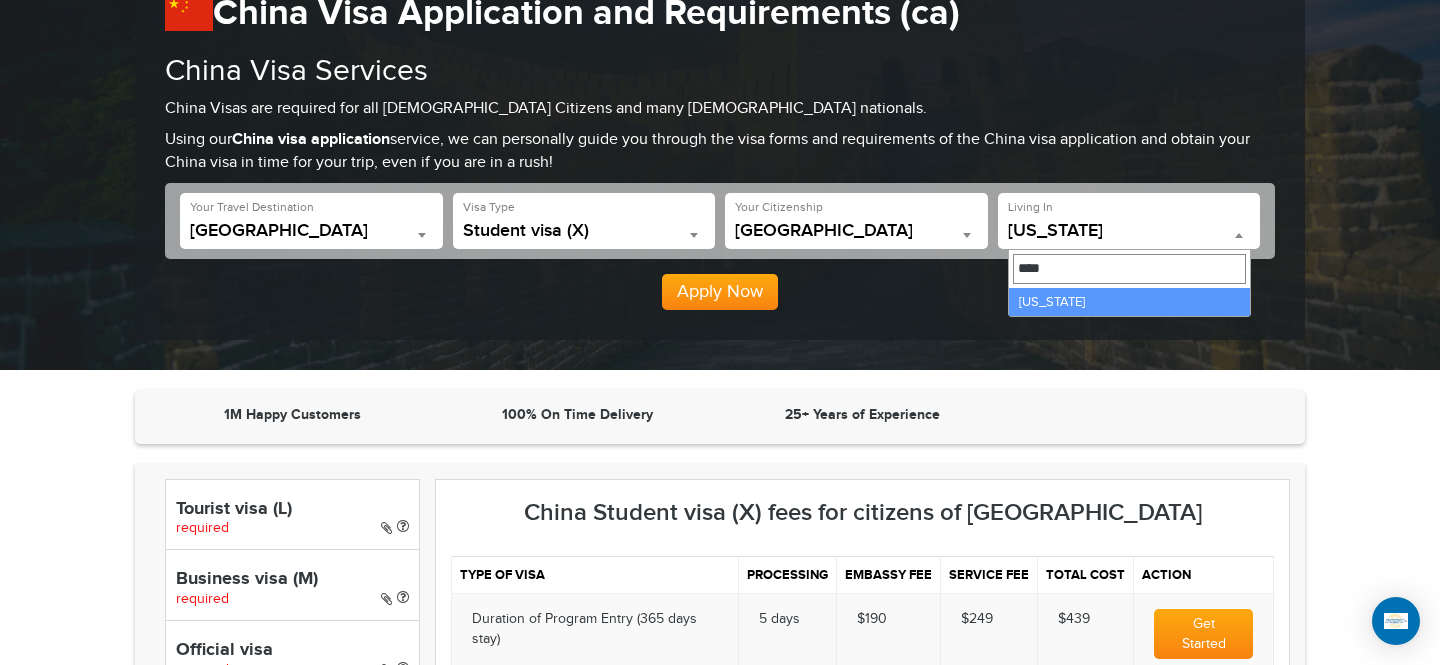 select on "**" 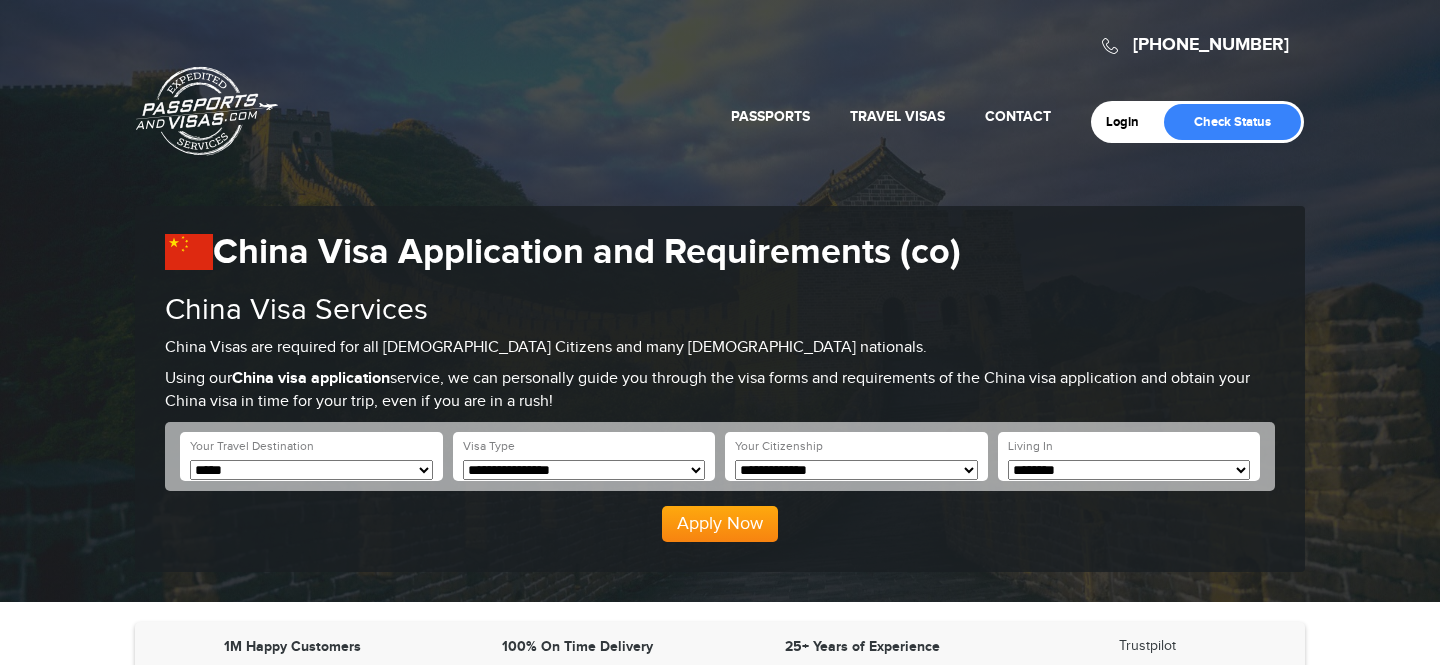 scroll, scrollTop: 0, scrollLeft: 0, axis: both 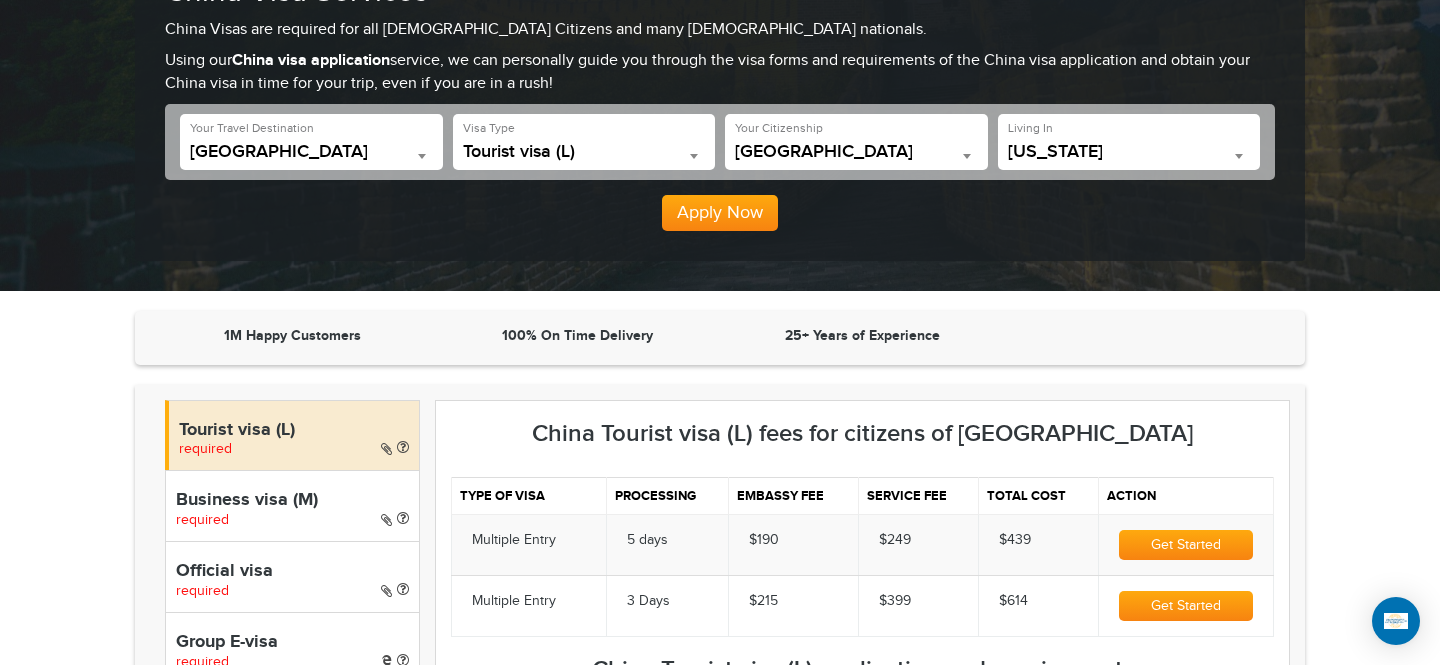click on "**********" at bounding box center (720, 142) 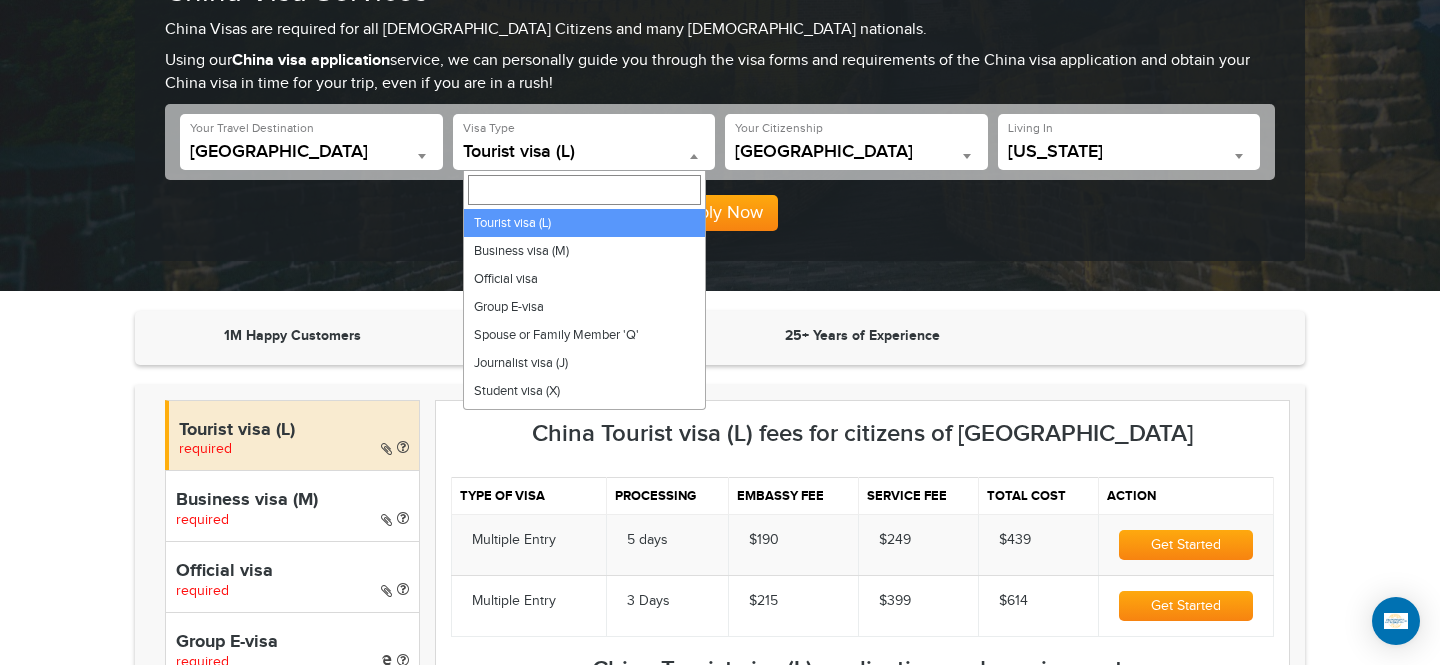 click on "Tourist visa (L)" at bounding box center [584, 152] 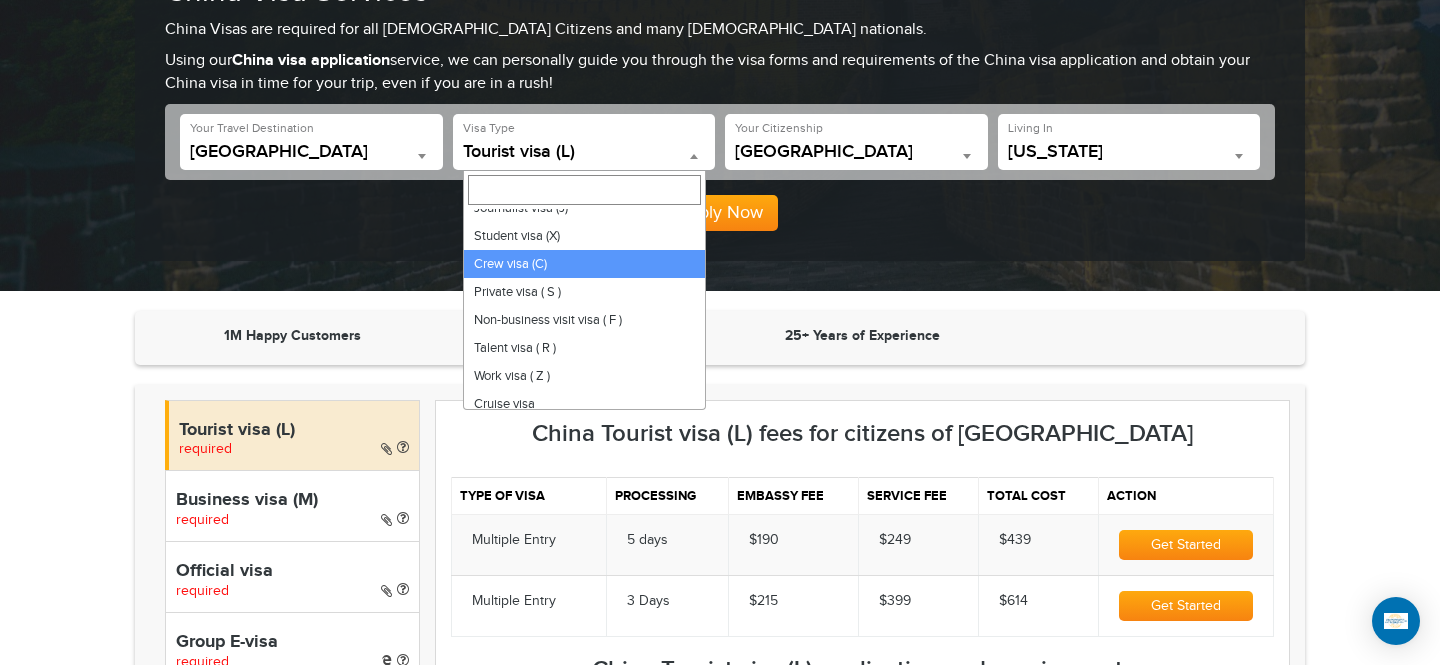 scroll, scrollTop: 150, scrollLeft: 0, axis: vertical 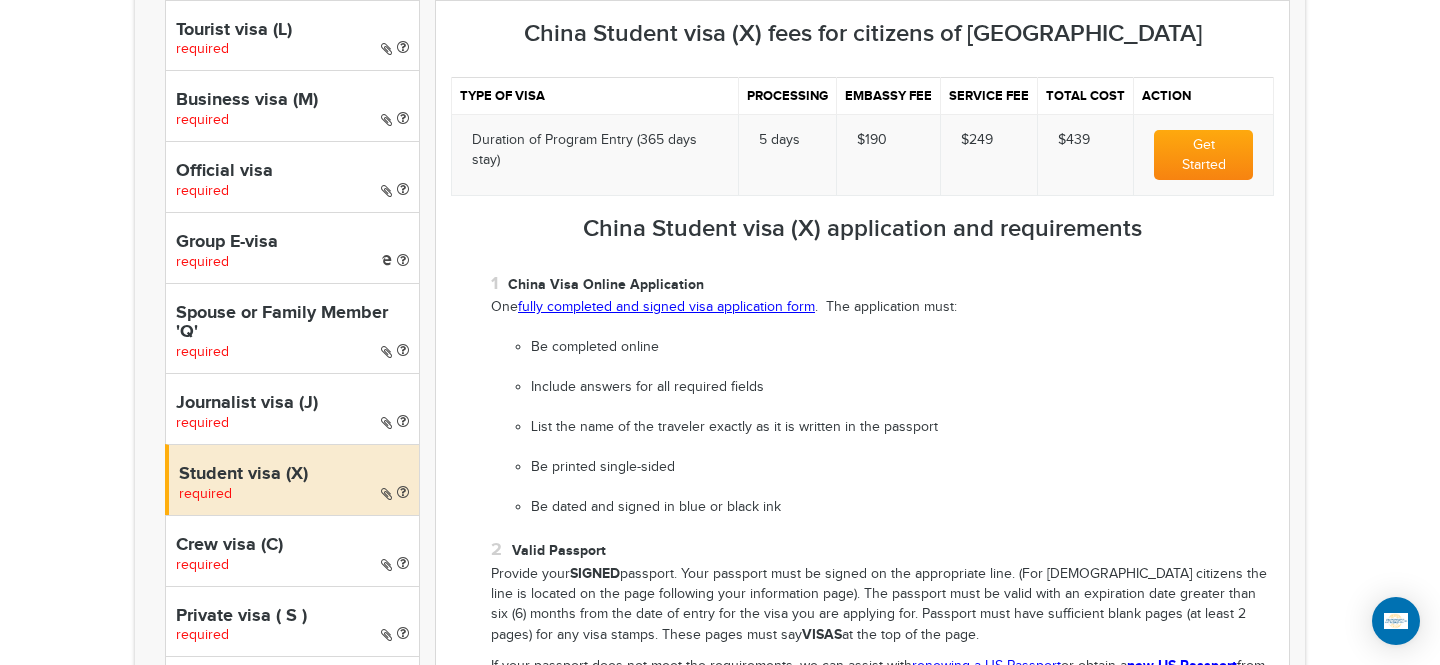 click on "Journalist visa (J)" at bounding box center [292, 404] 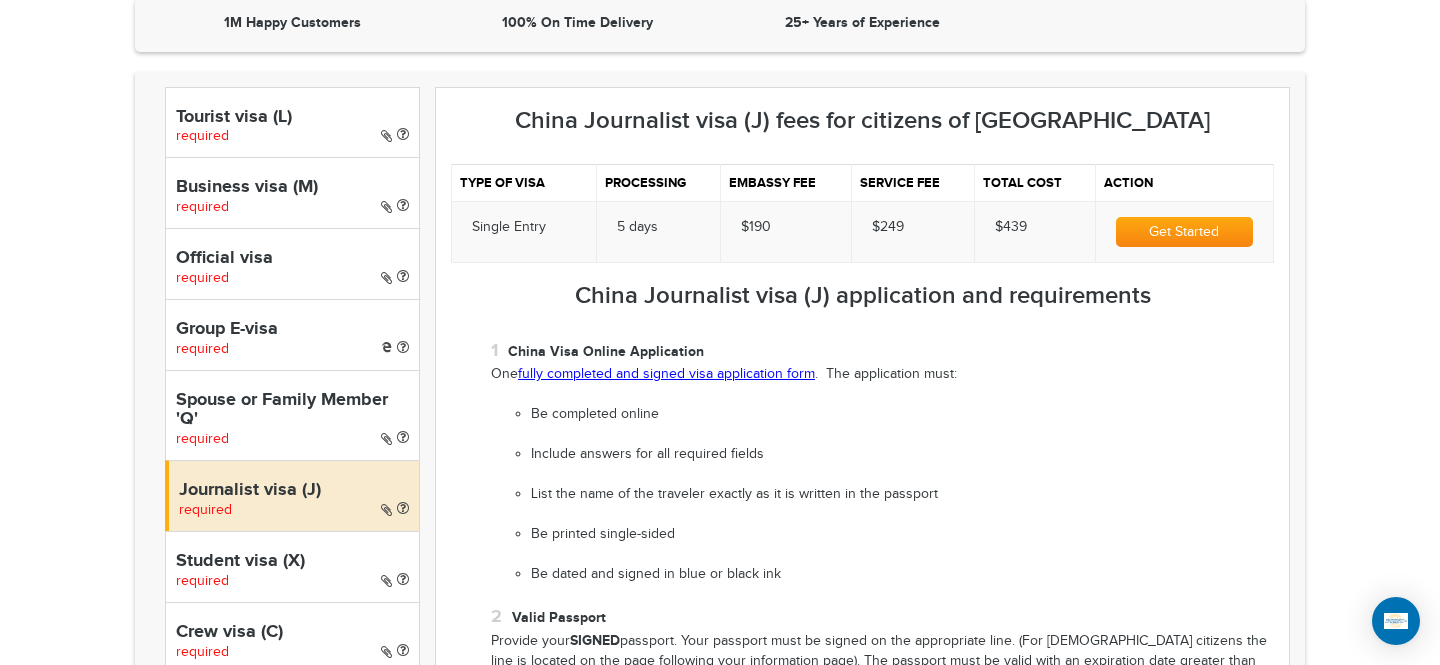 scroll, scrollTop: 629, scrollLeft: 0, axis: vertical 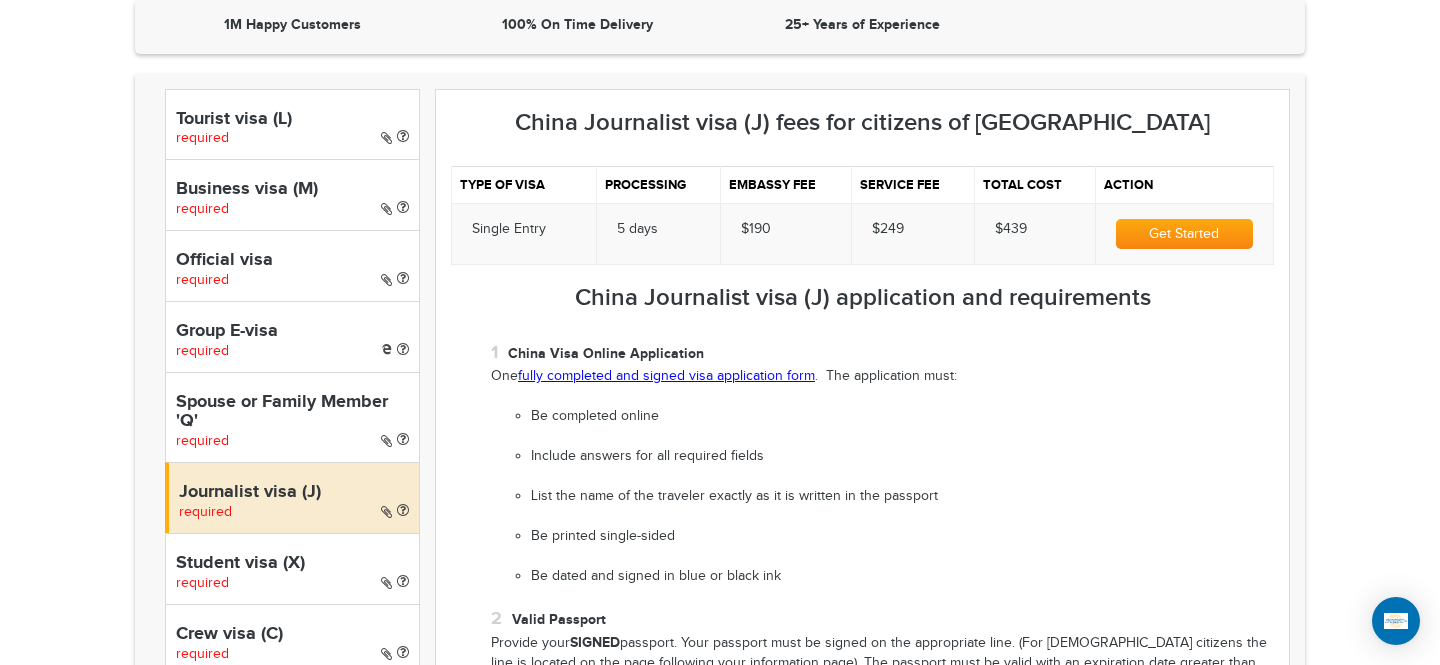 click on "Official visa" at bounding box center [292, 261] 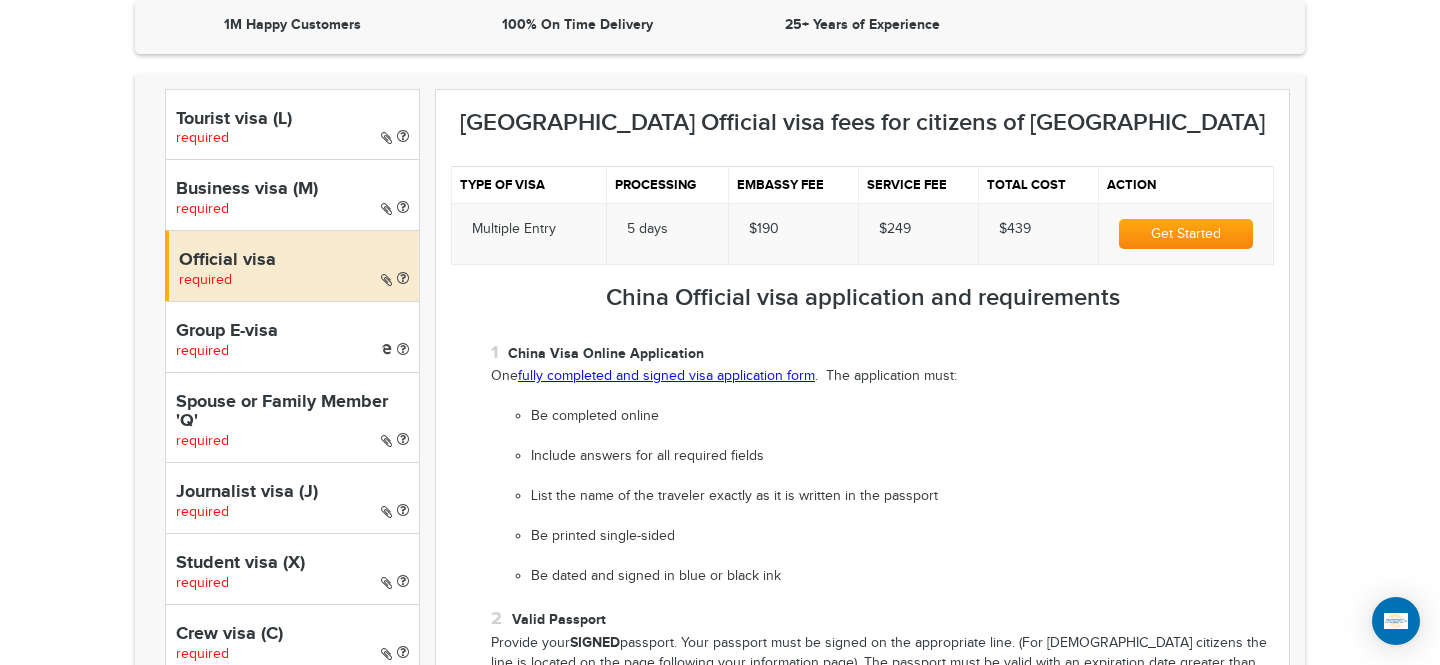 click on "Tourist visa (L)
required" at bounding box center (292, 124) 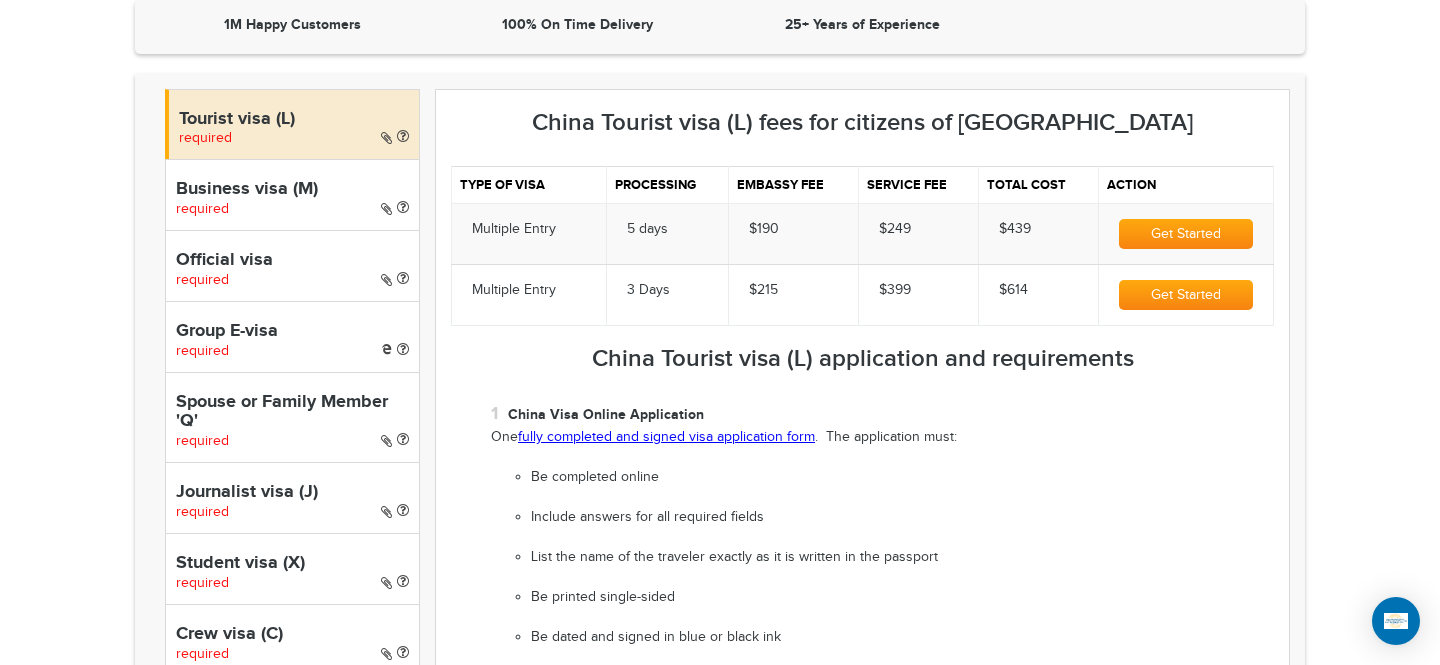 click on "Business visa (M)" at bounding box center [292, 190] 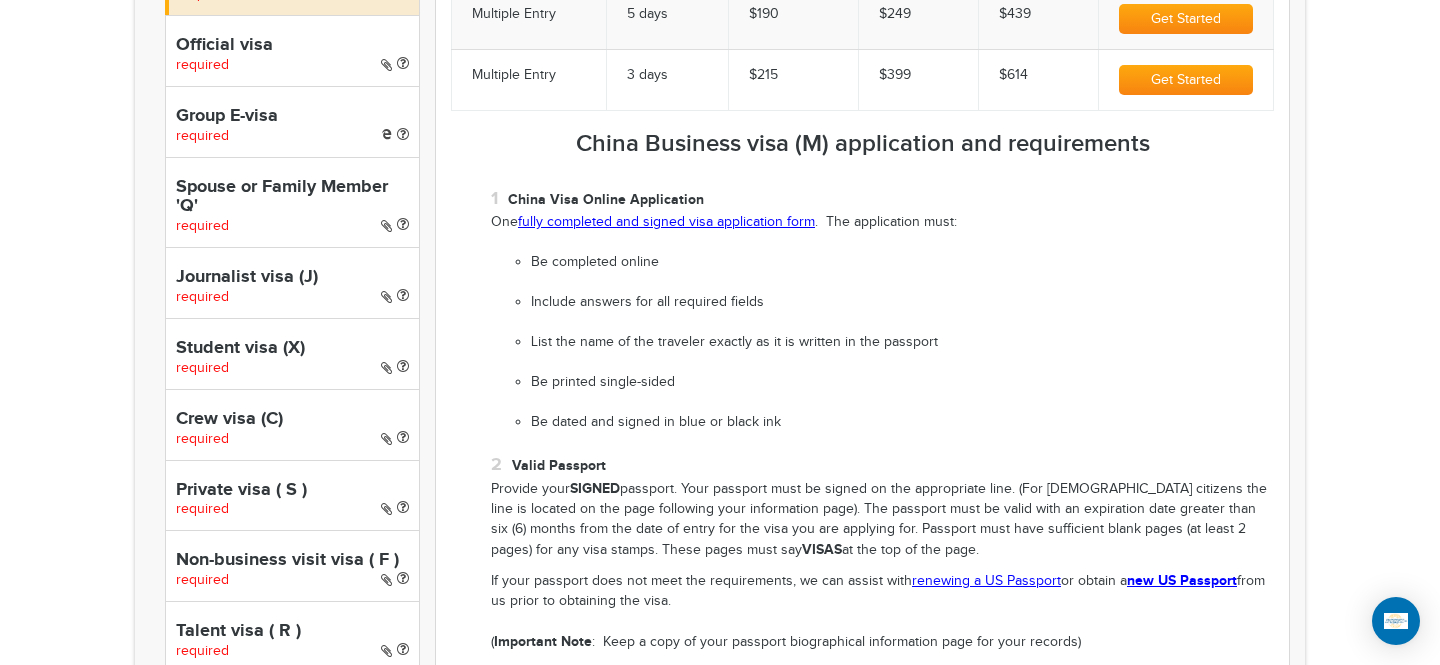 scroll, scrollTop: 1039, scrollLeft: 0, axis: vertical 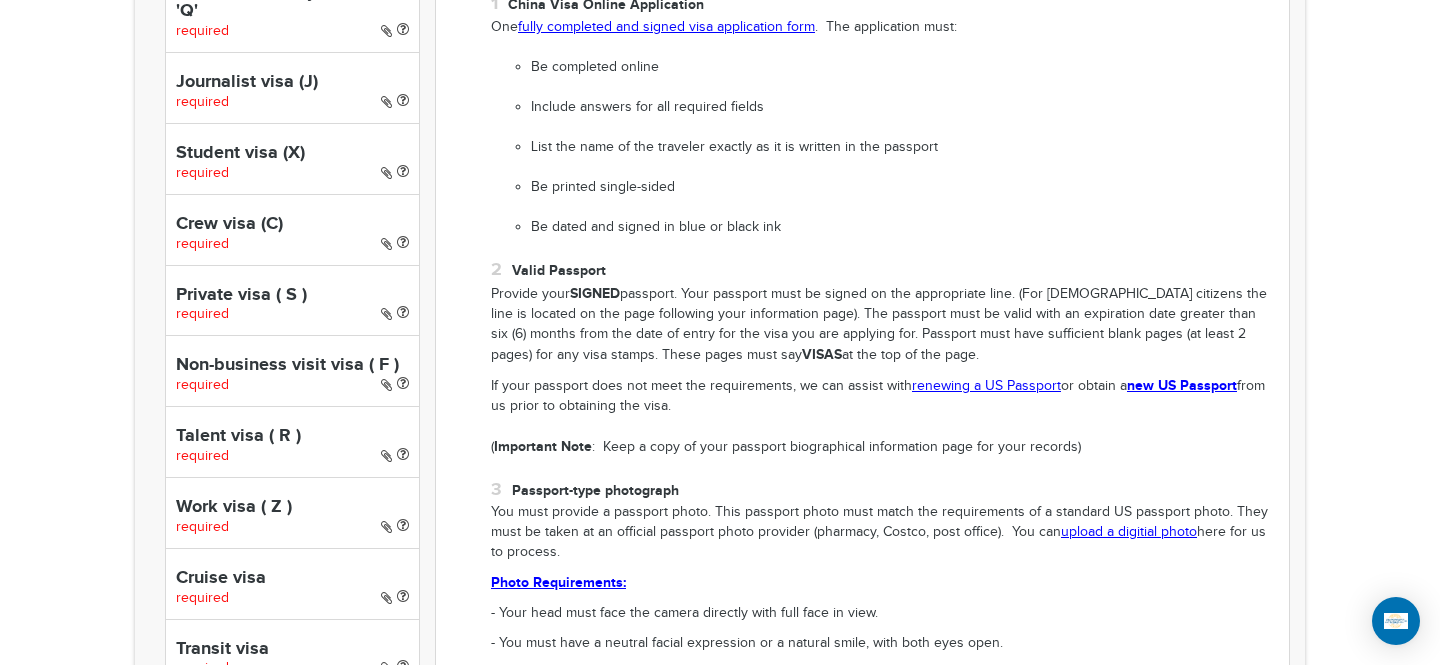 click on "Work visa ( Z )" at bounding box center (292, 508) 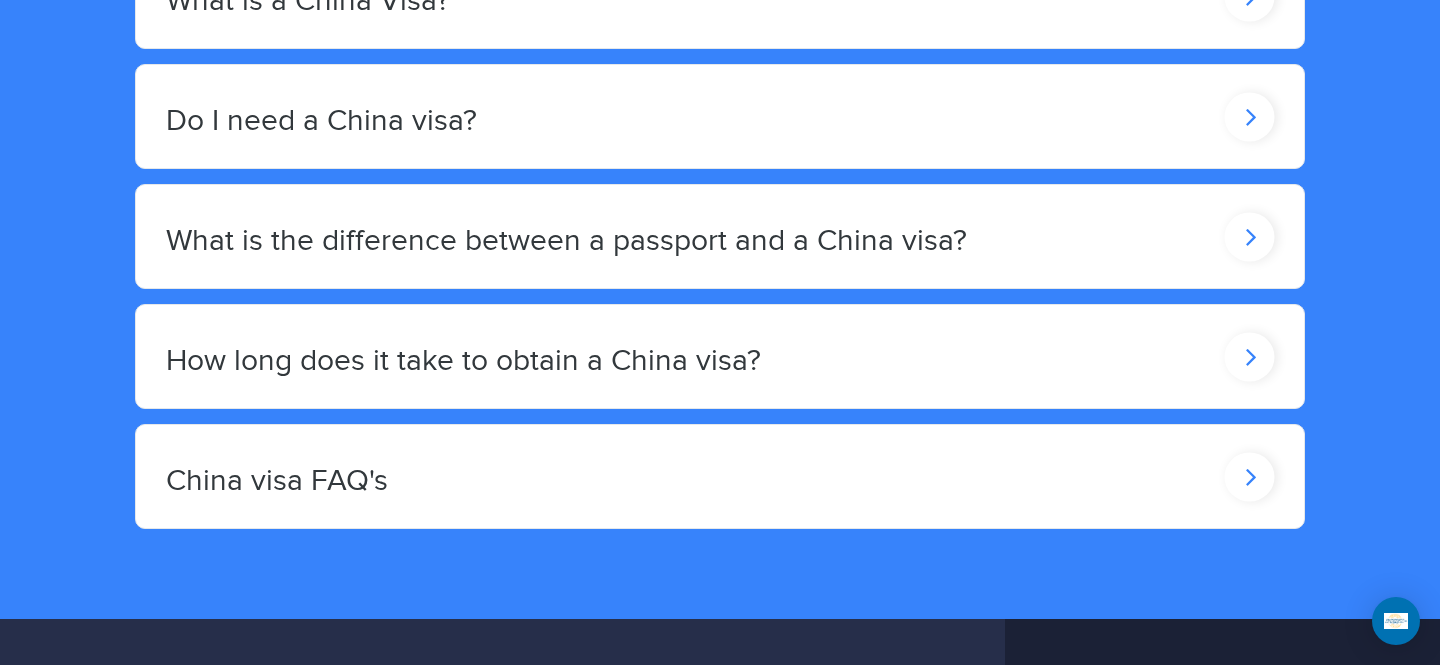 scroll, scrollTop: 3667, scrollLeft: 0, axis: vertical 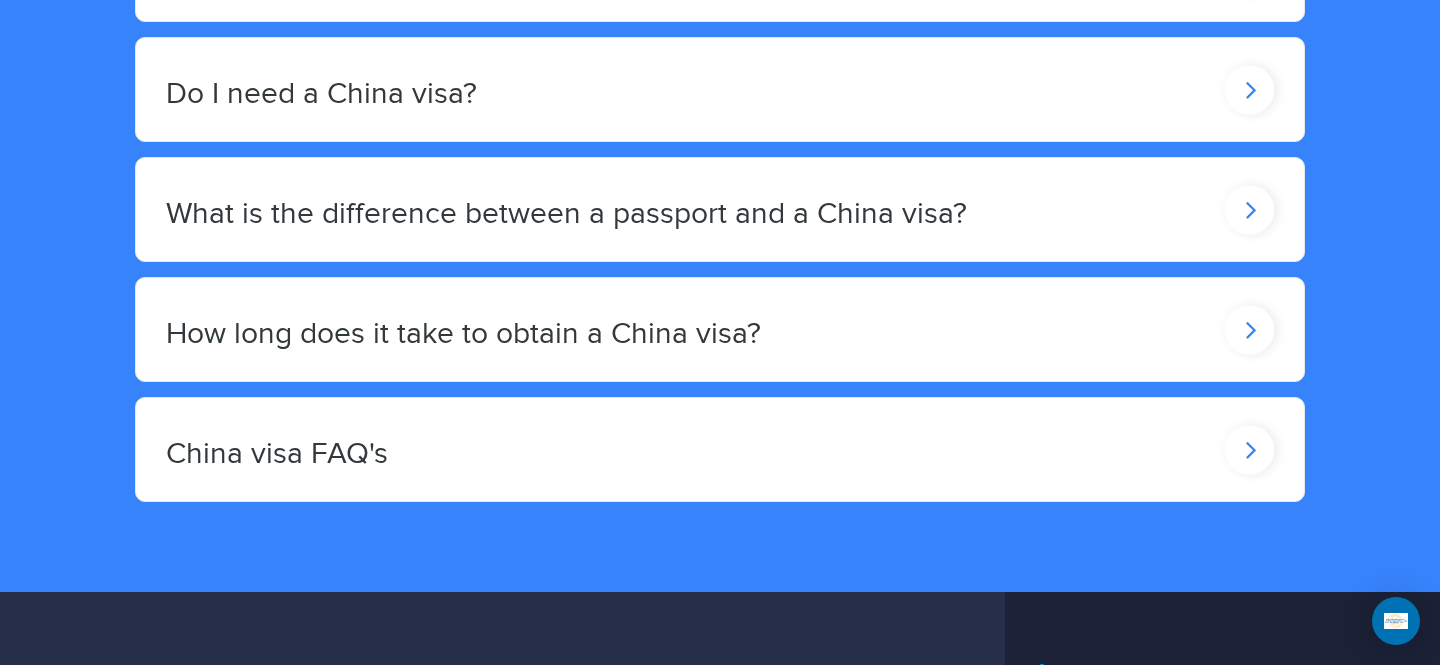 click on "How long does it take to obtain a China visa?" at bounding box center [720, -31] 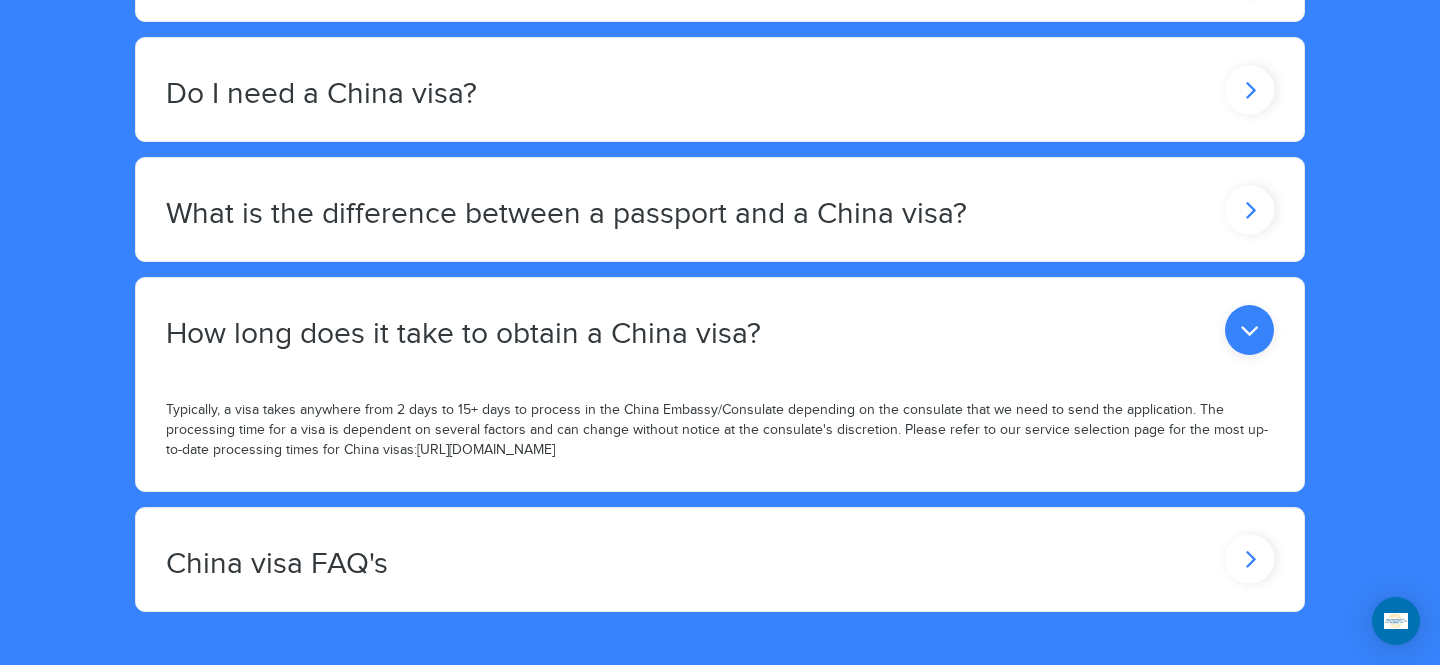 click on "China visa FAQ's" at bounding box center [308, -26] 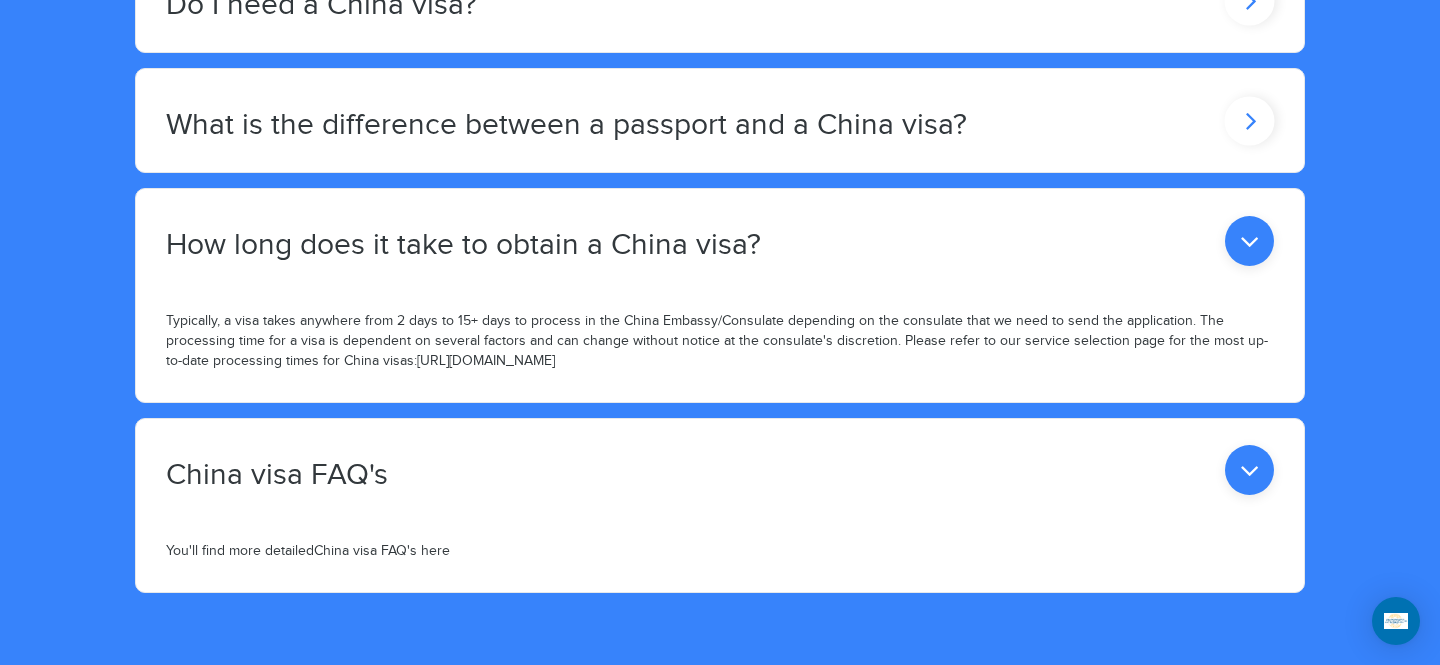 scroll, scrollTop: 3755, scrollLeft: 0, axis: vertical 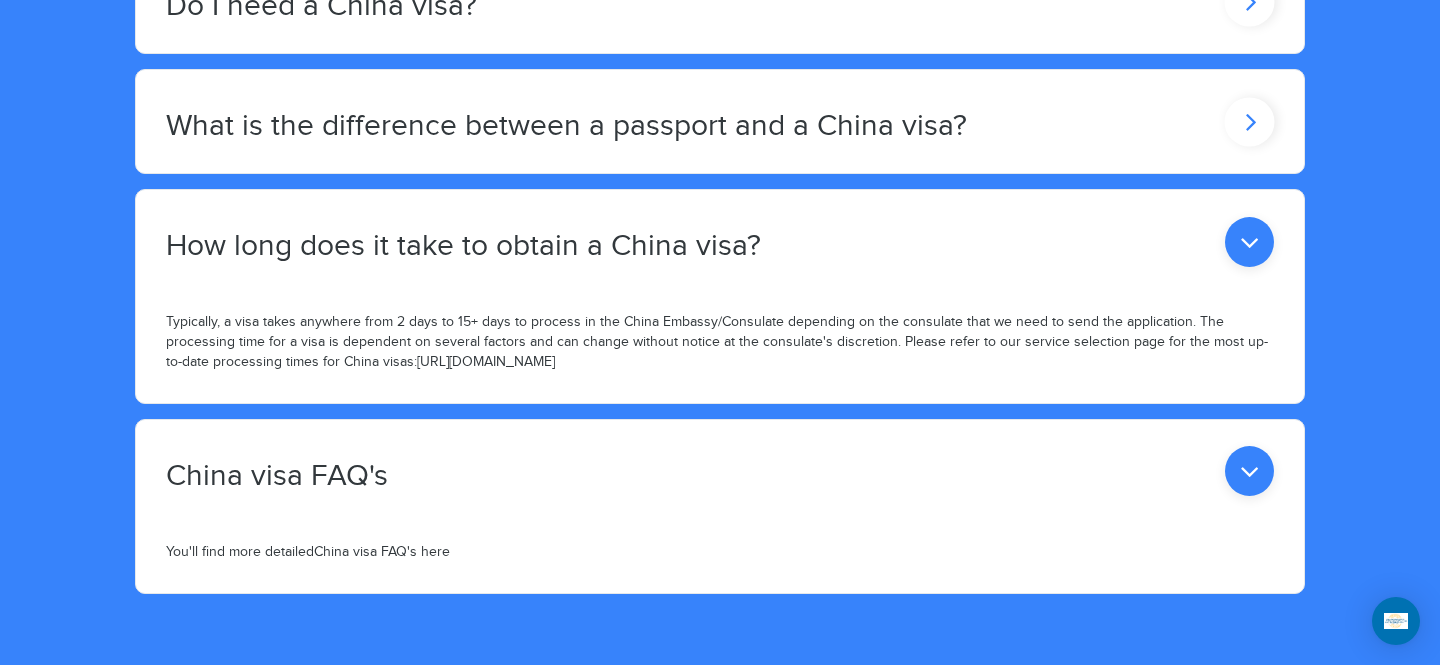 click on "What is the difference between a passport and a China visa?" at bounding box center [720, -119] 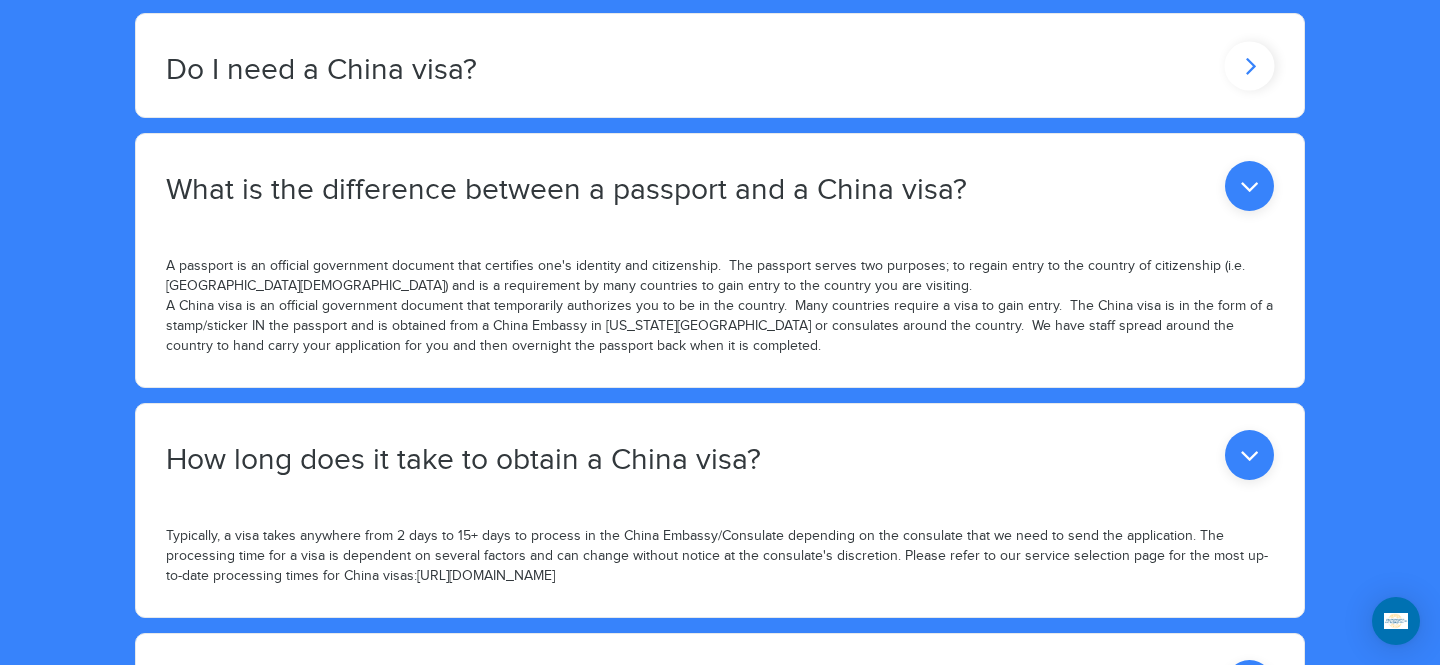 scroll, scrollTop: 3687, scrollLeft: 0, axis: vertical 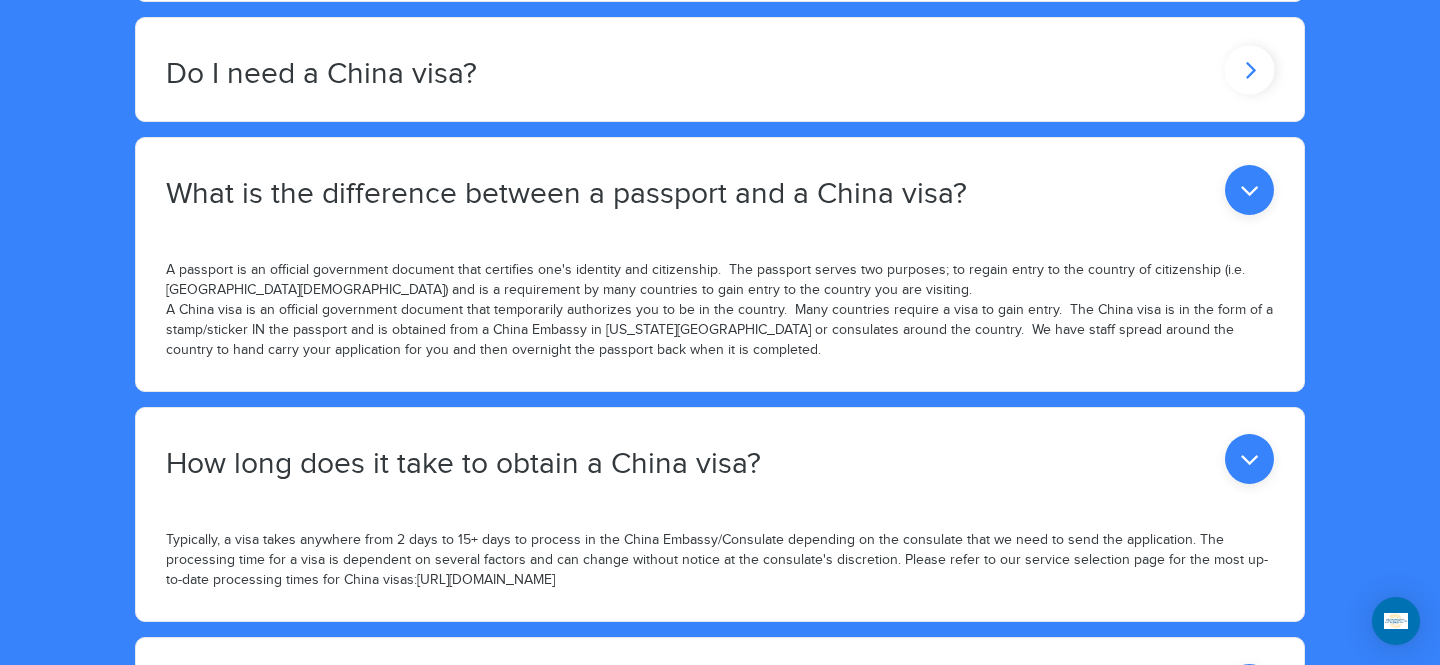 click on "Do I need a China visa?" at bounding box center (308, -46) 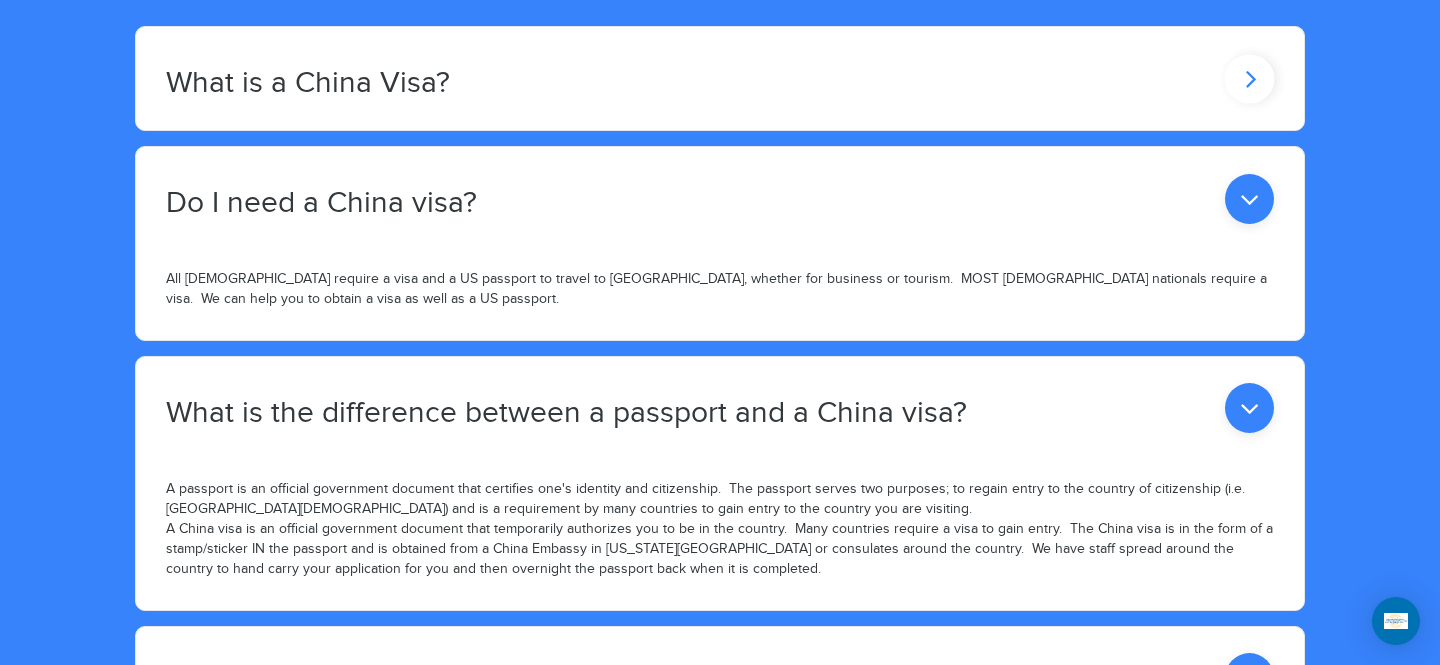 scroll, scrollTop: 3524, scrollLeft: 0, axis: vertical 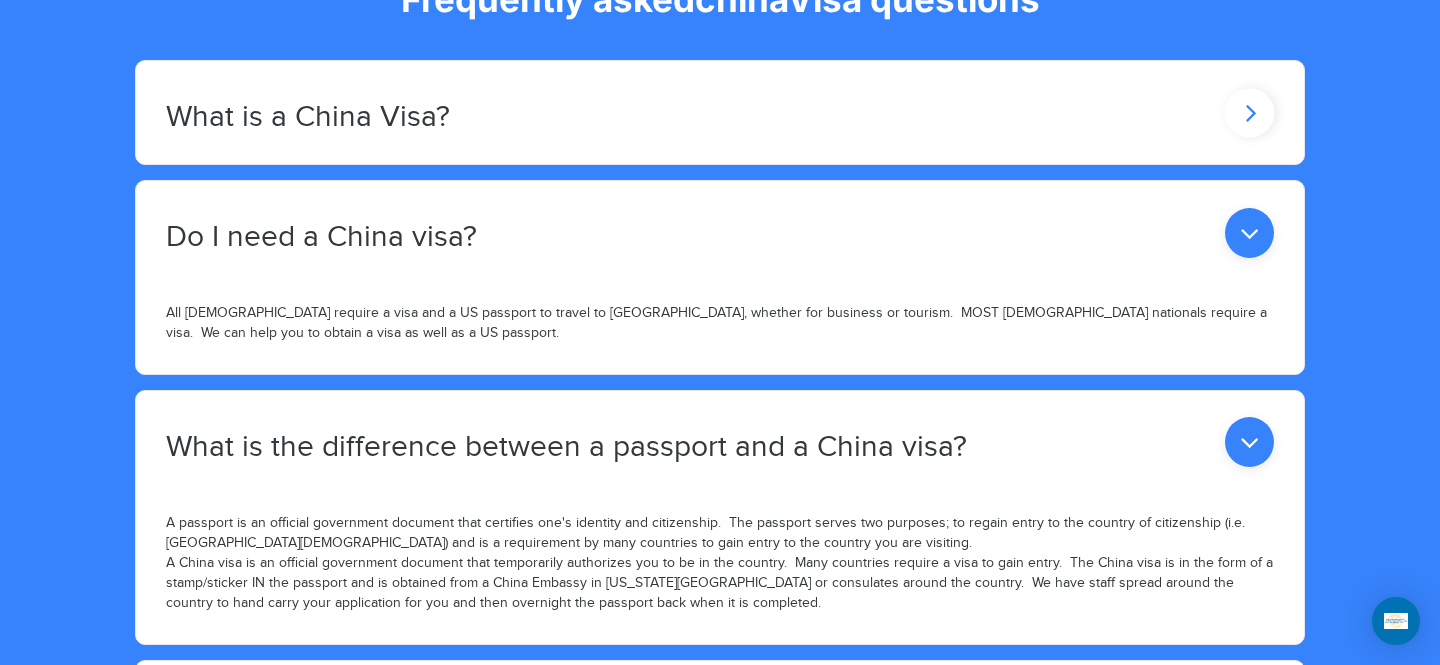 click on "What is a China Visa?" at bounding box center (308, 117) 